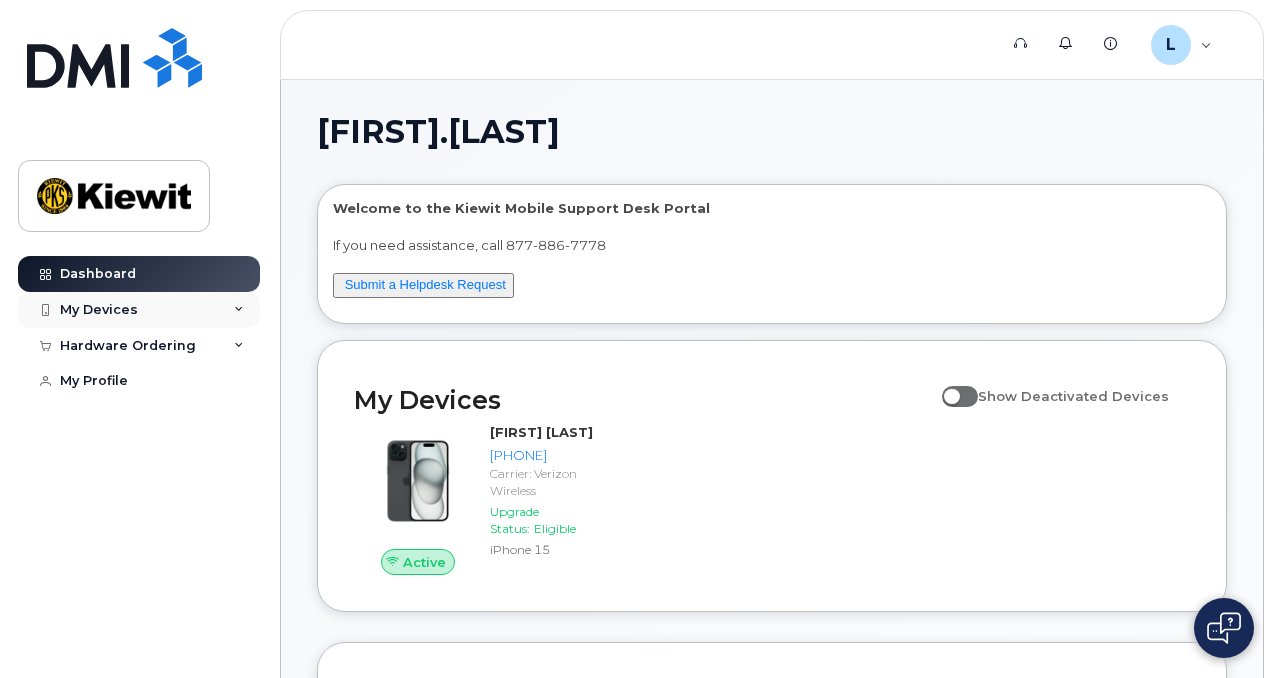 scroll, scrollTop: 0, scrollLeft: 0, axis: both 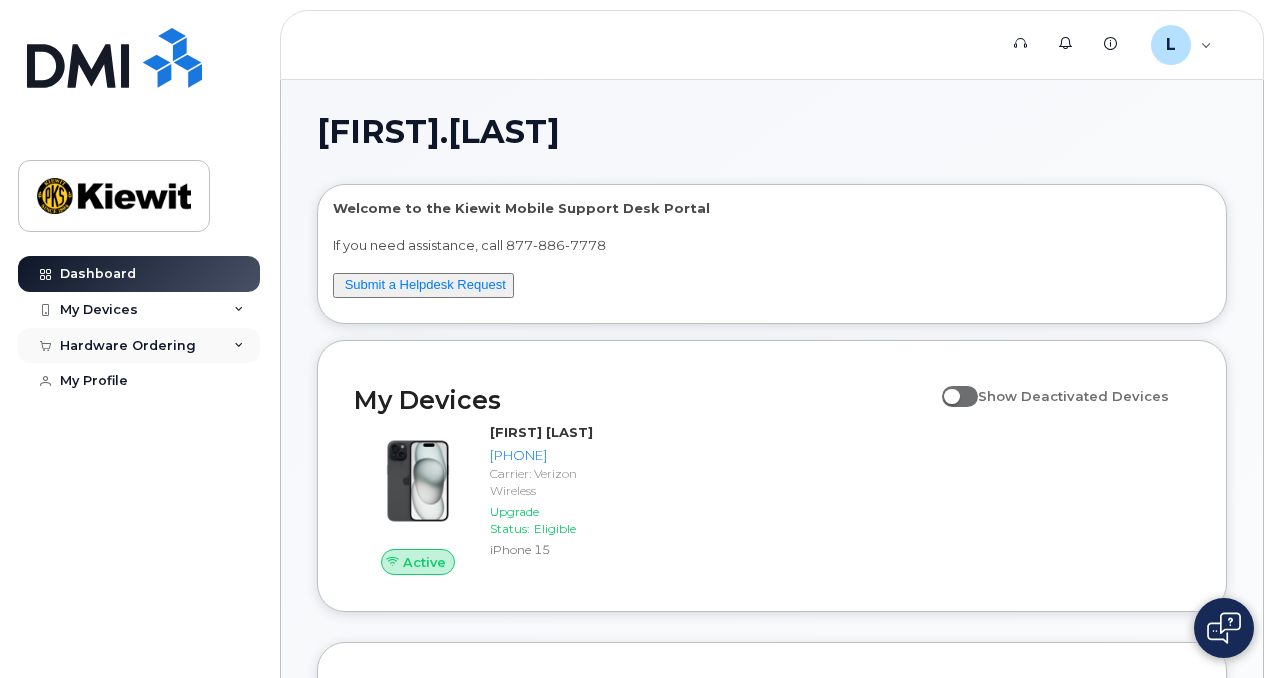 click on "Hardware Ordering" 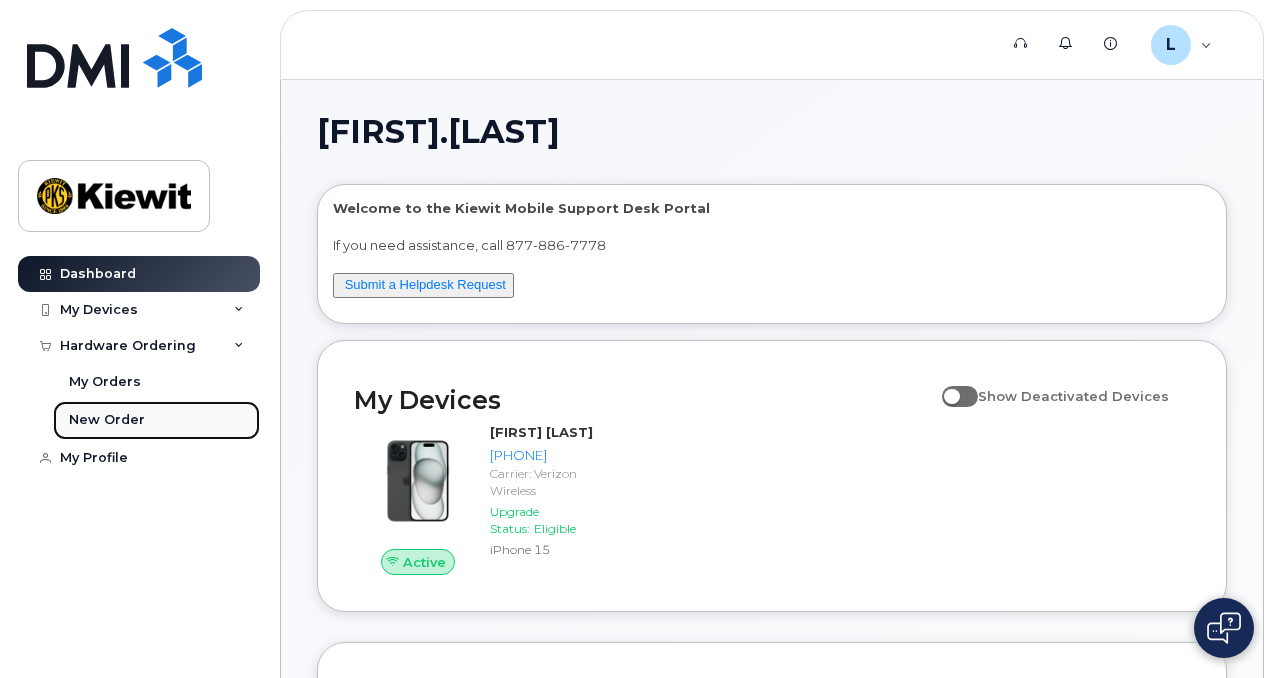 click on "New Order" 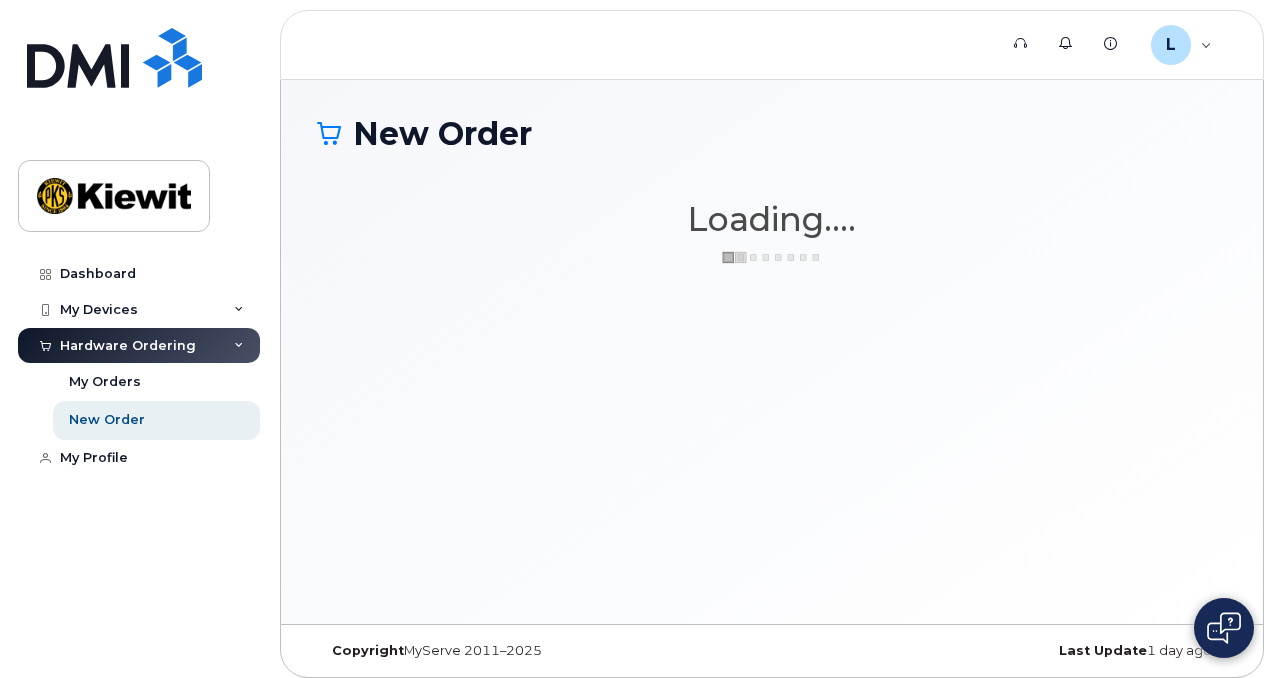 scroll, scrollTop: 0, scrollLeft: 0, axis: both 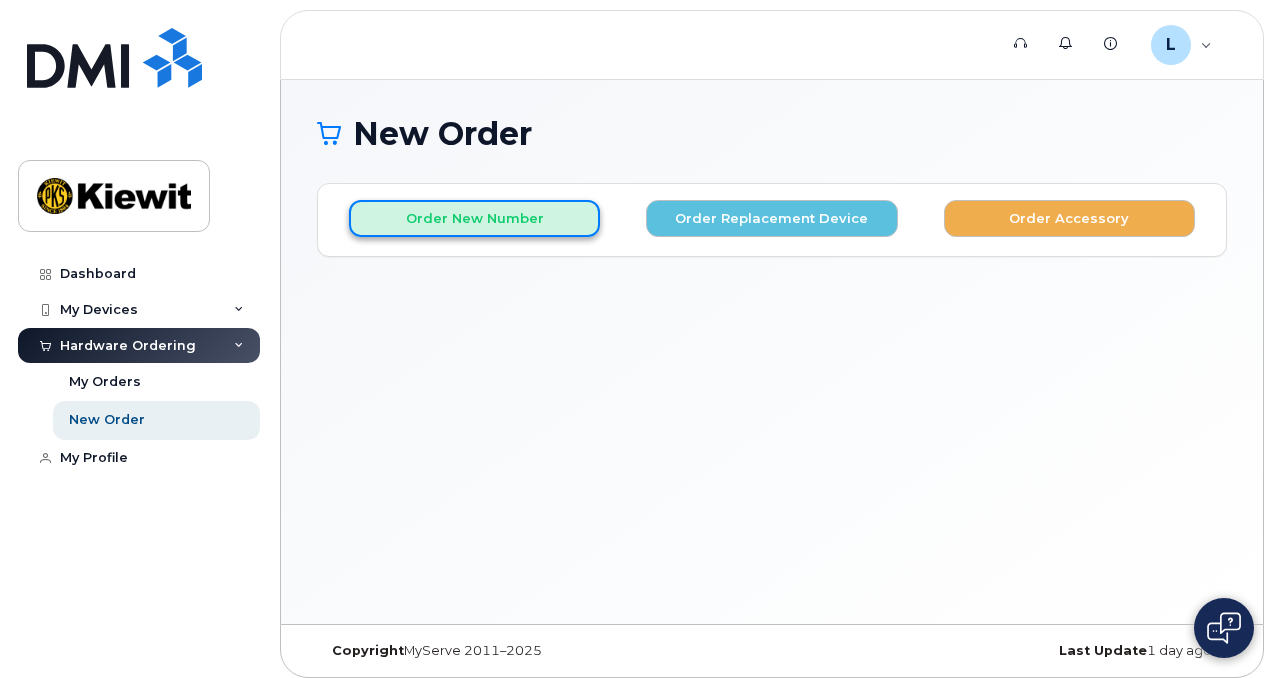 click on "Order New Number" 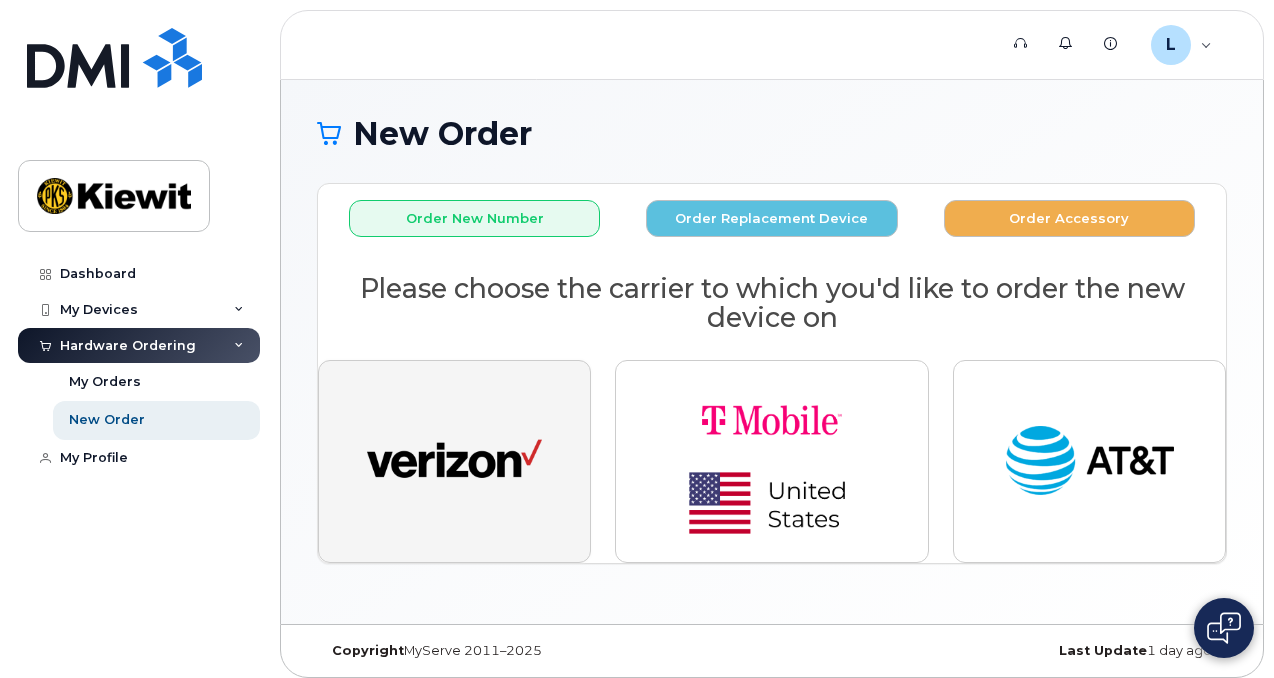 click 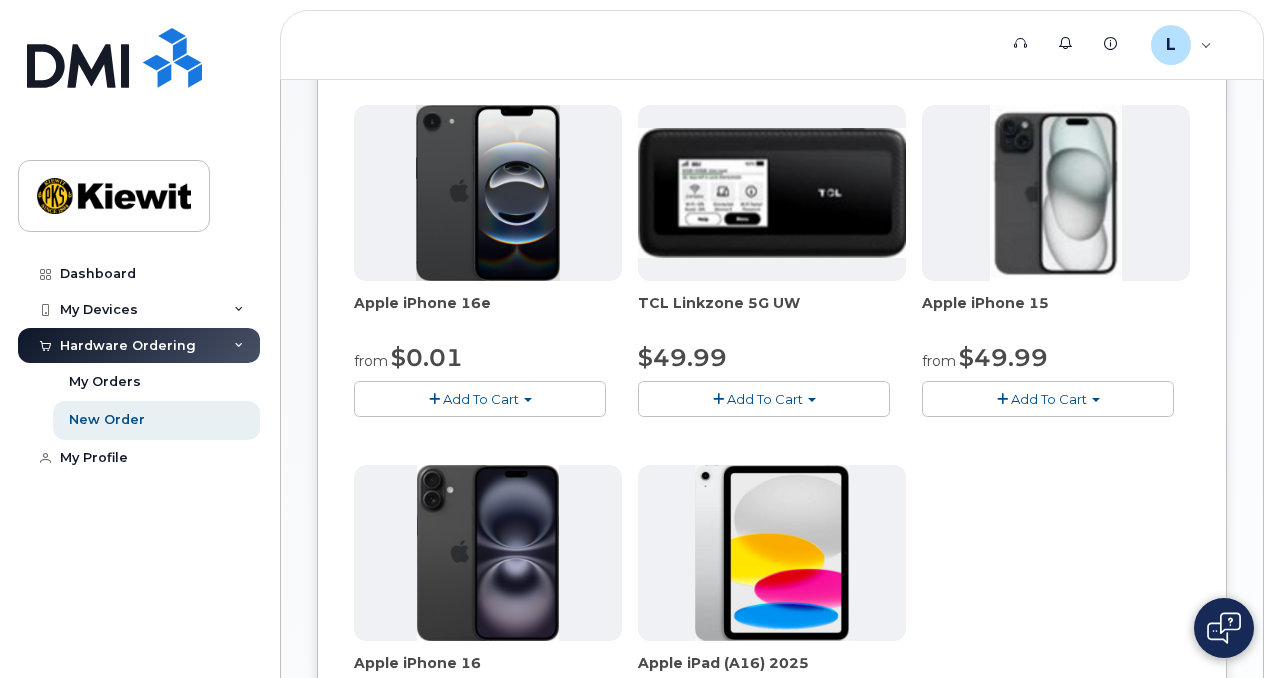 scroll, scrollTop: 288, scrollLeft: 0, axis: vertical 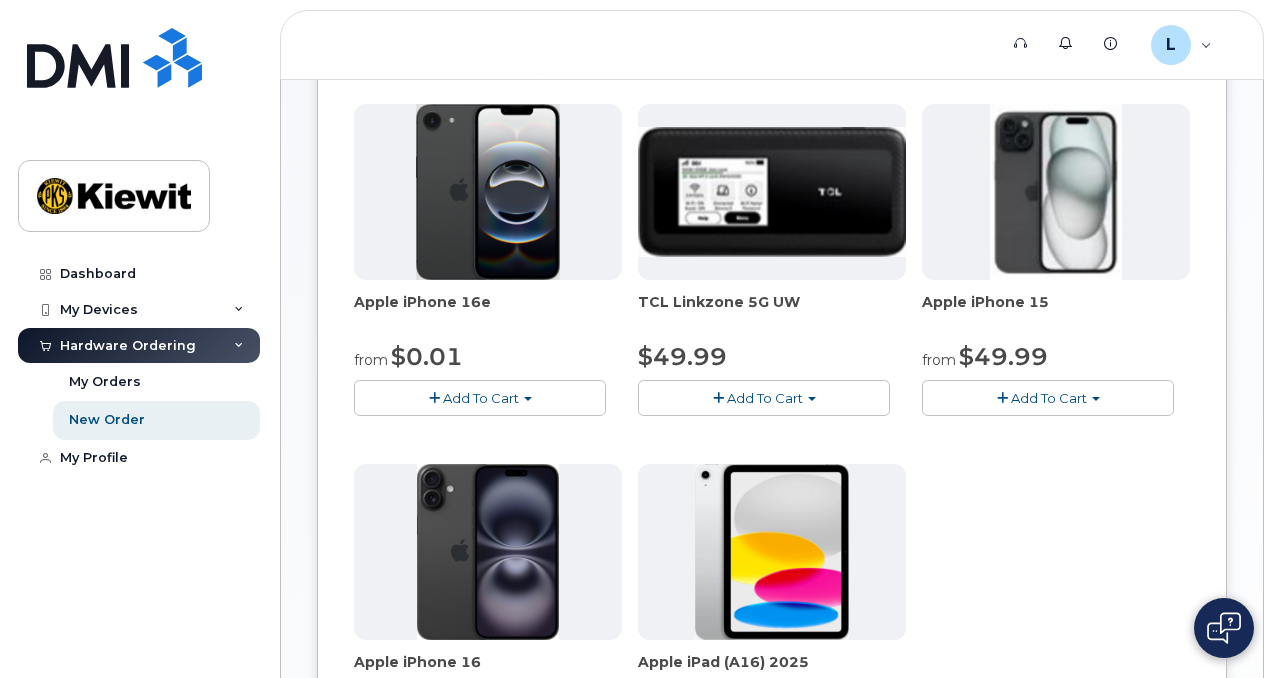 click on "Add To Cart" 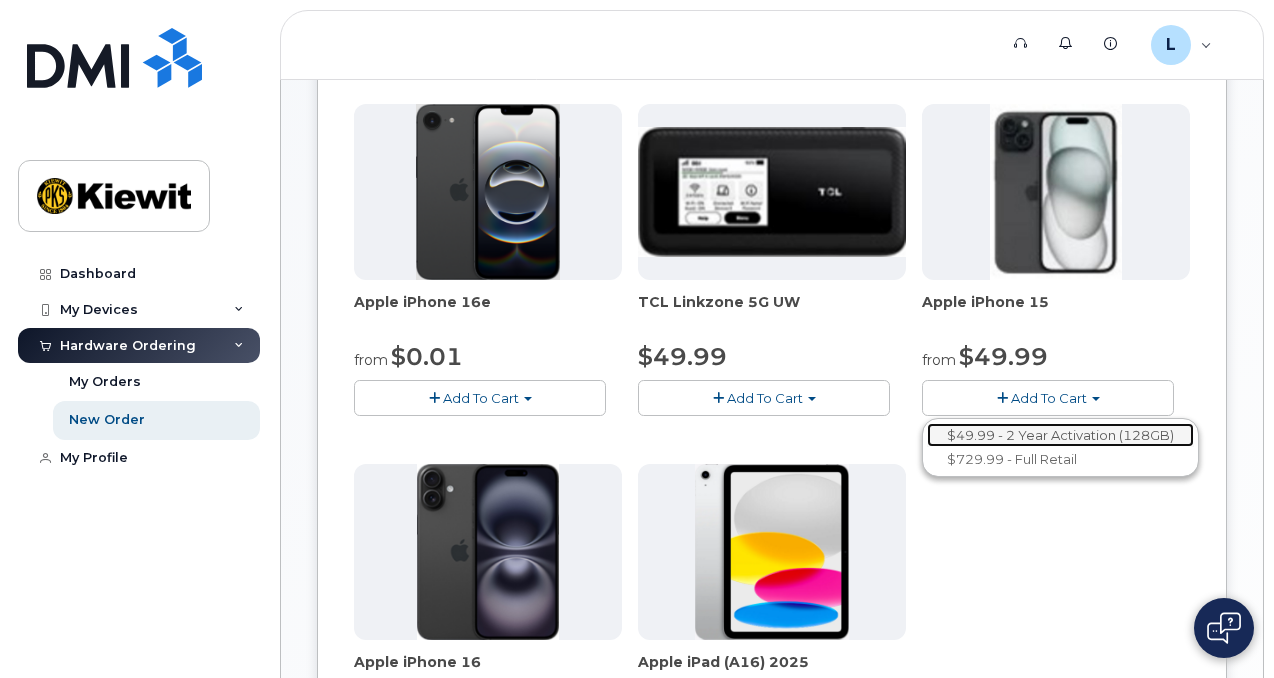 click on "$49.99 - 2 Year Activation (128GB)" 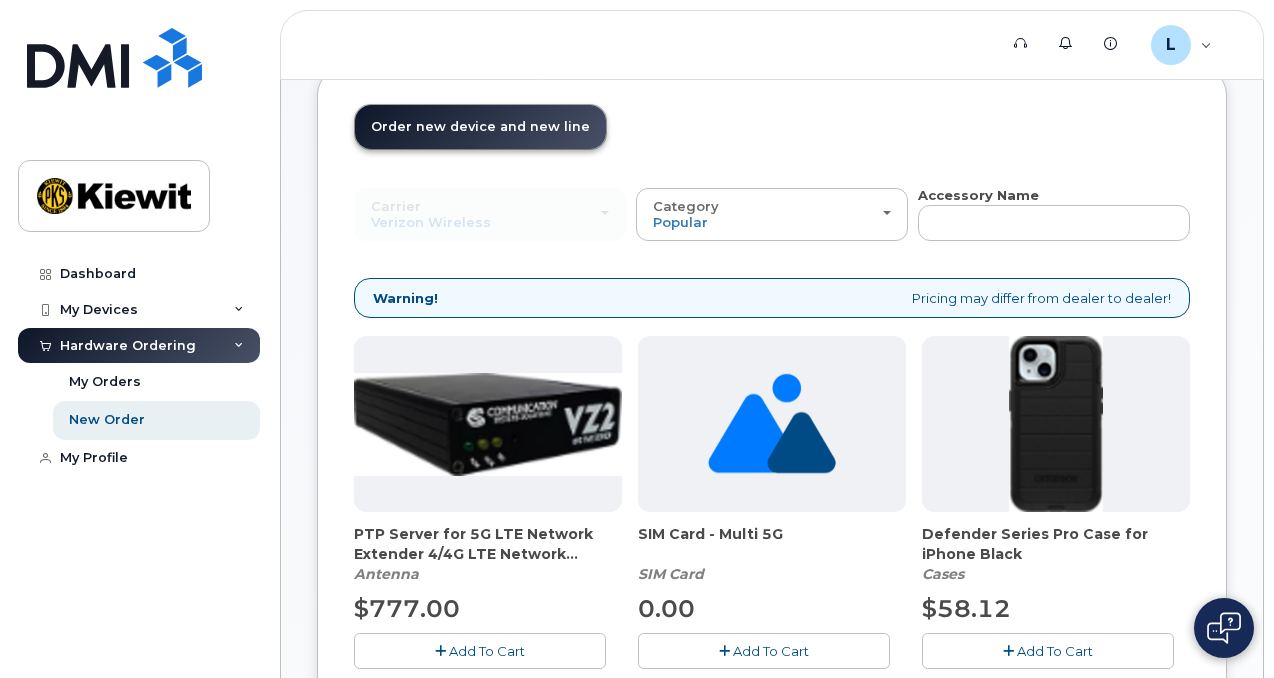 scroll, scrollTop: 113, scrollLeft: 0, axis: vertical 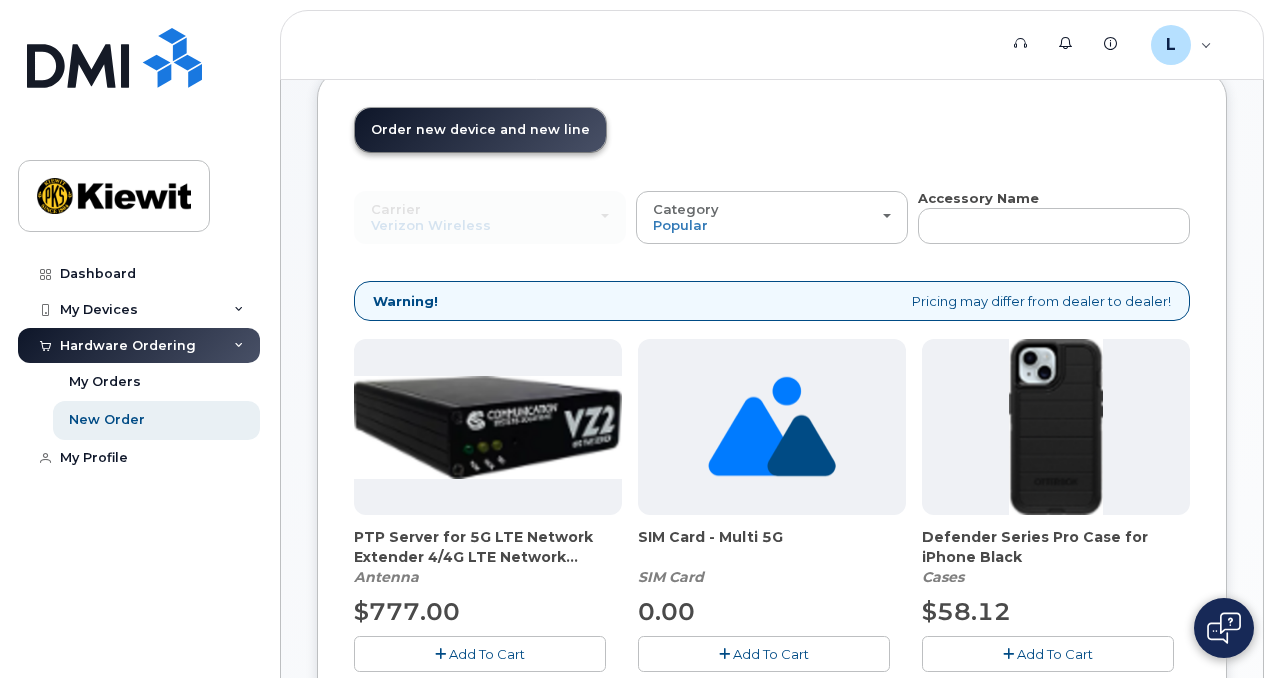 click on "Change Product" 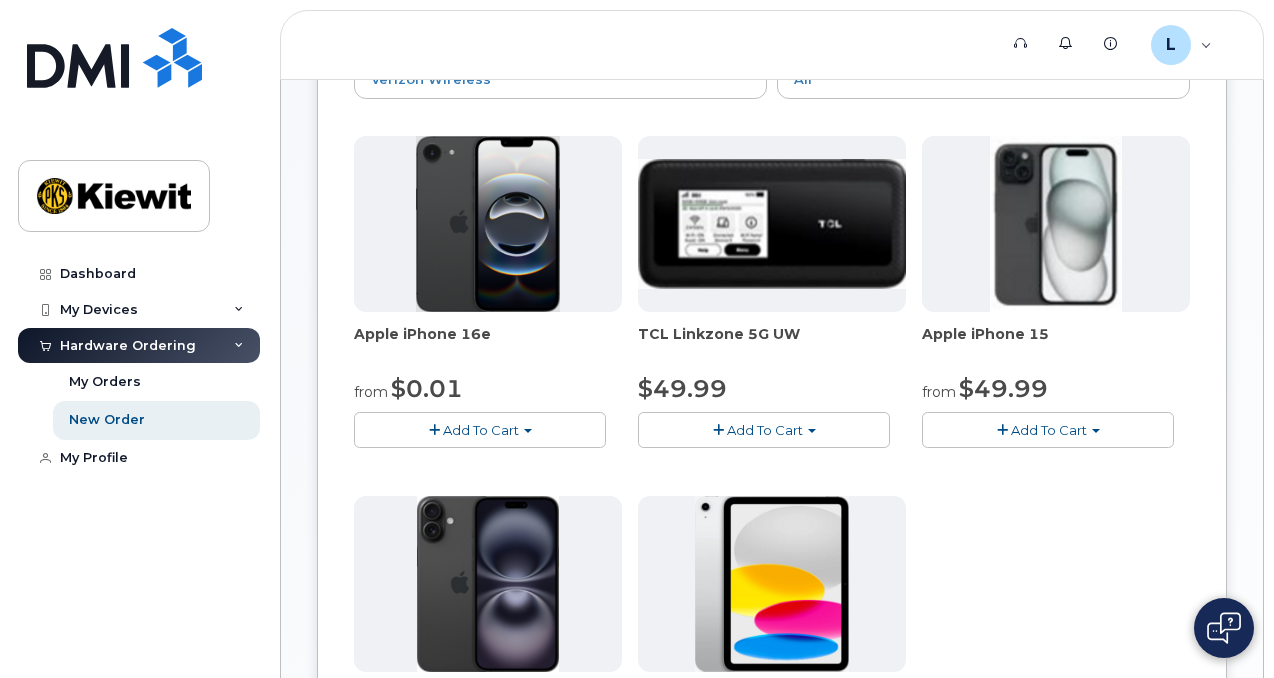 scroll, scrollTop: 253, scrollLeft: 0, axis: vertical 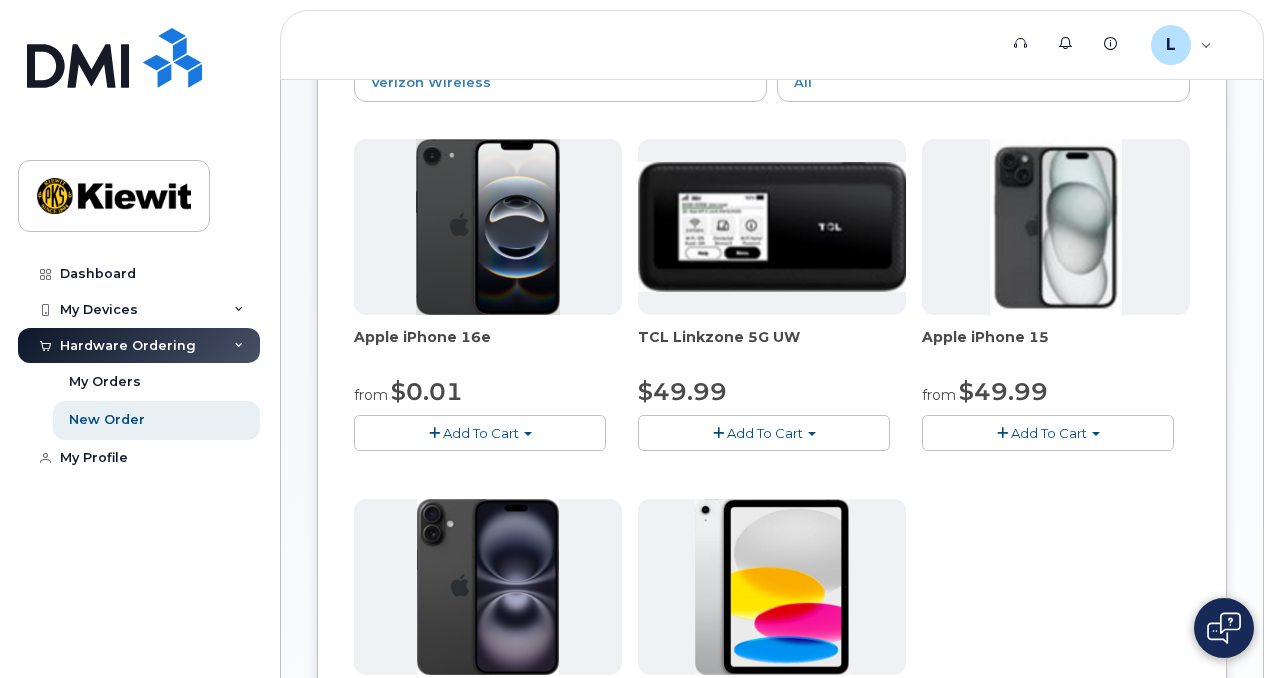 click on "Add To Cart" 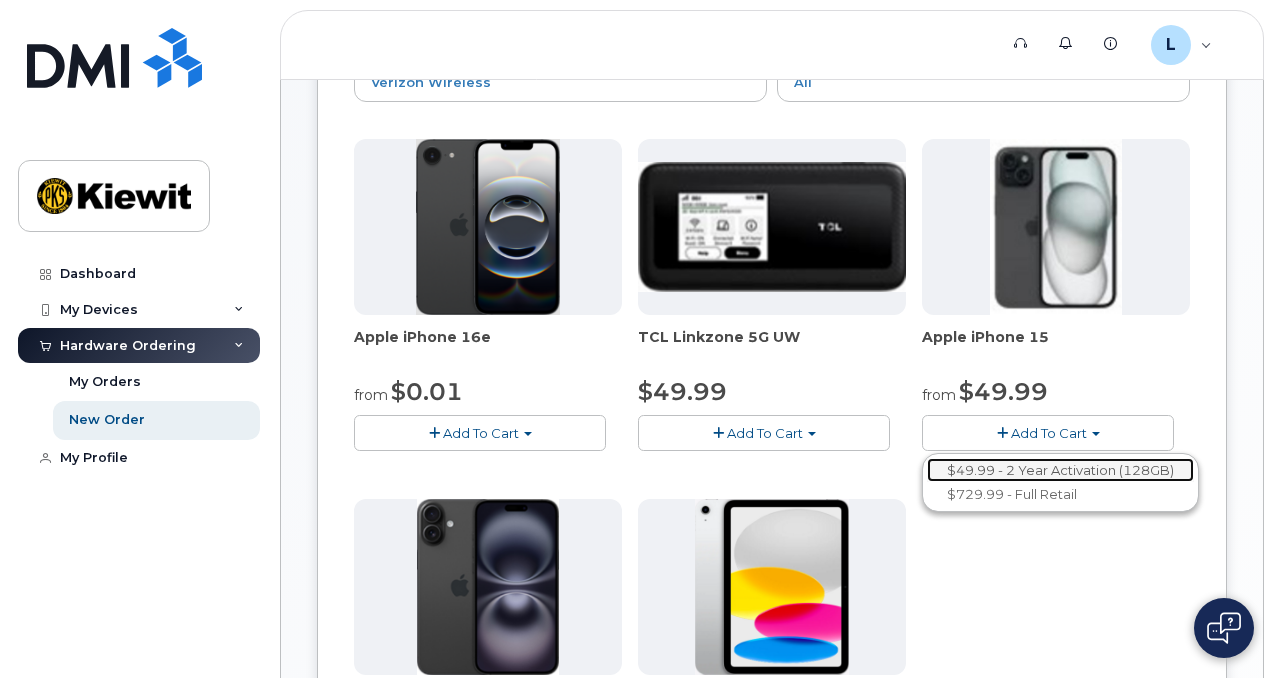 click on "$49.99 - 2 Year Activation (128GB)" 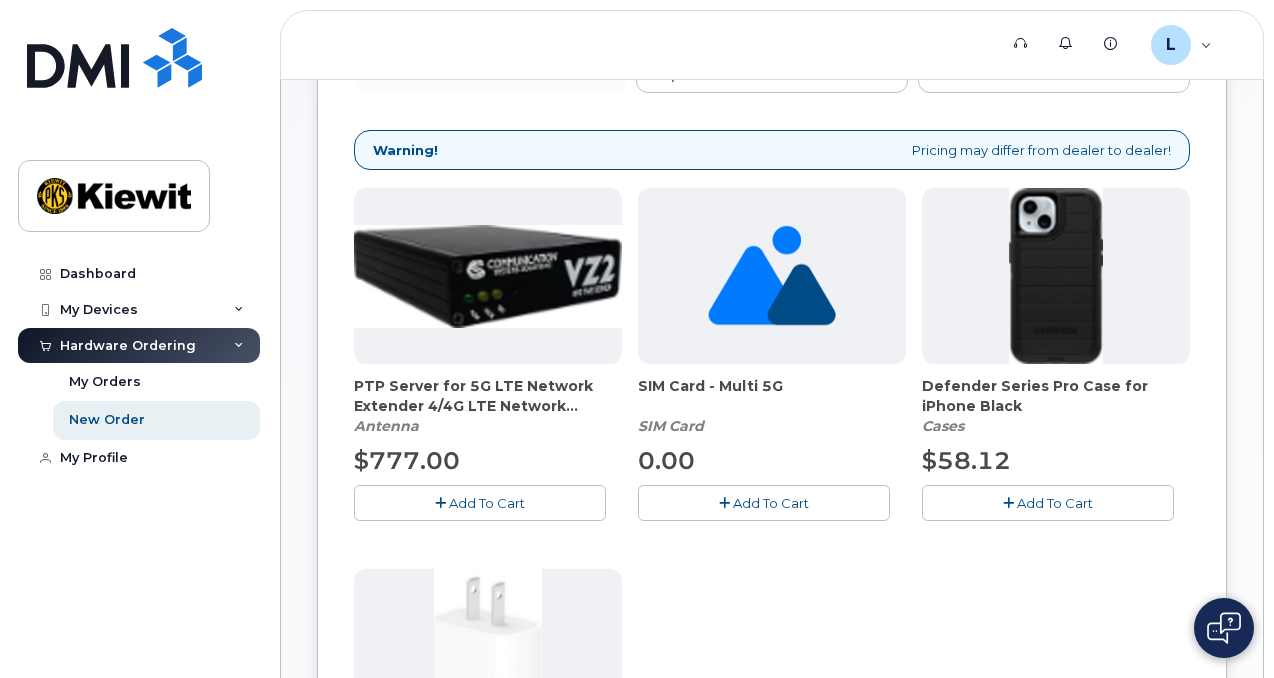 scroll, scrollTop: 267, scrollLeft: 0, axis: vertical 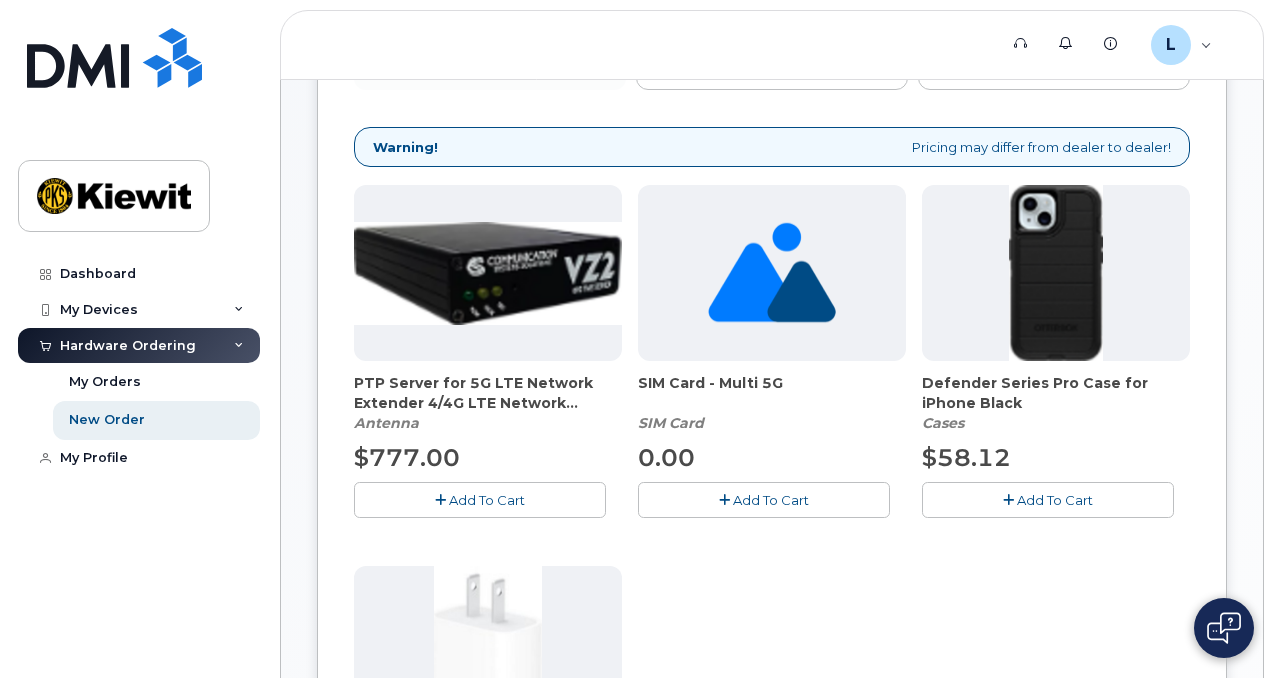 click on "Add To Cart" 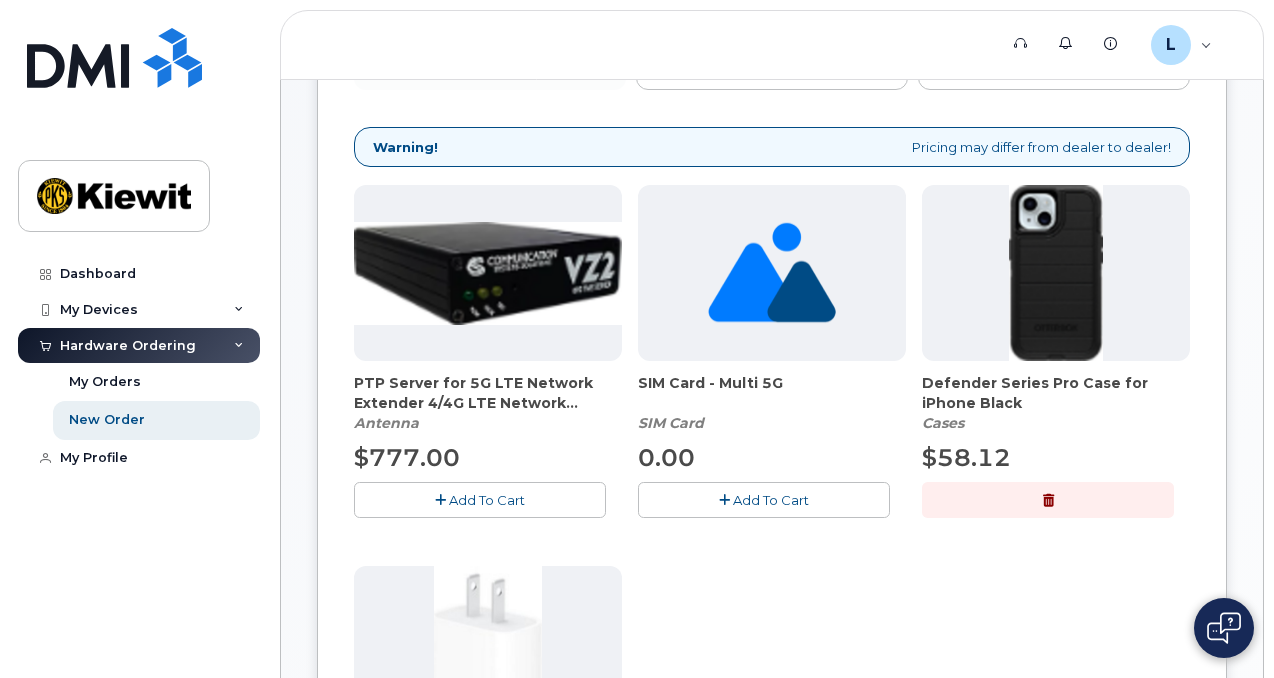 click on "Add To Cart" 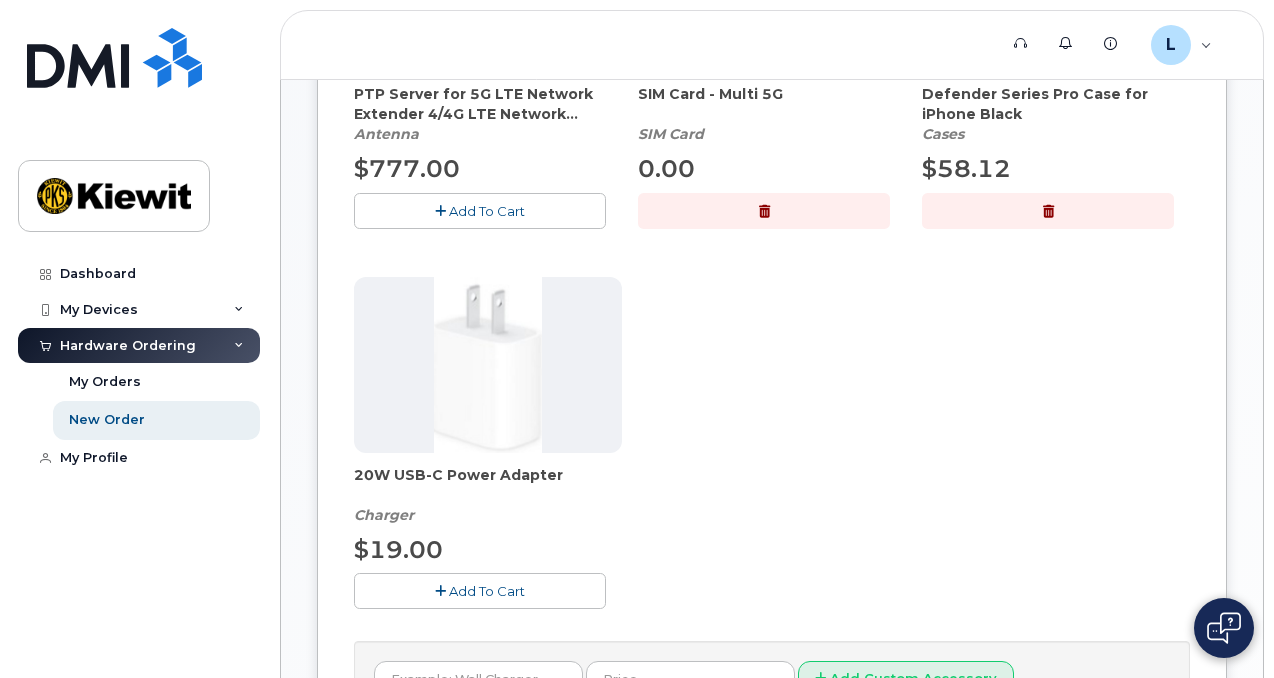 scroll, scrollTop: 557, scrollLeft: 0, axis: vertical 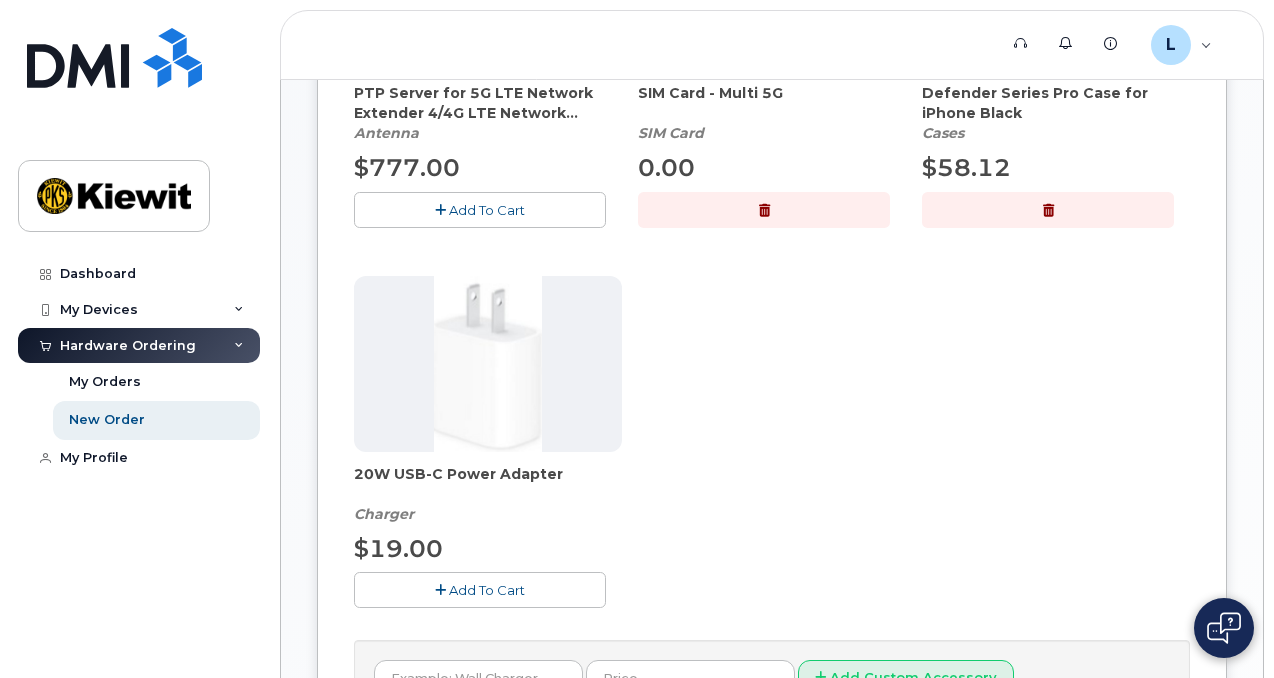 click on "Add To Cart" 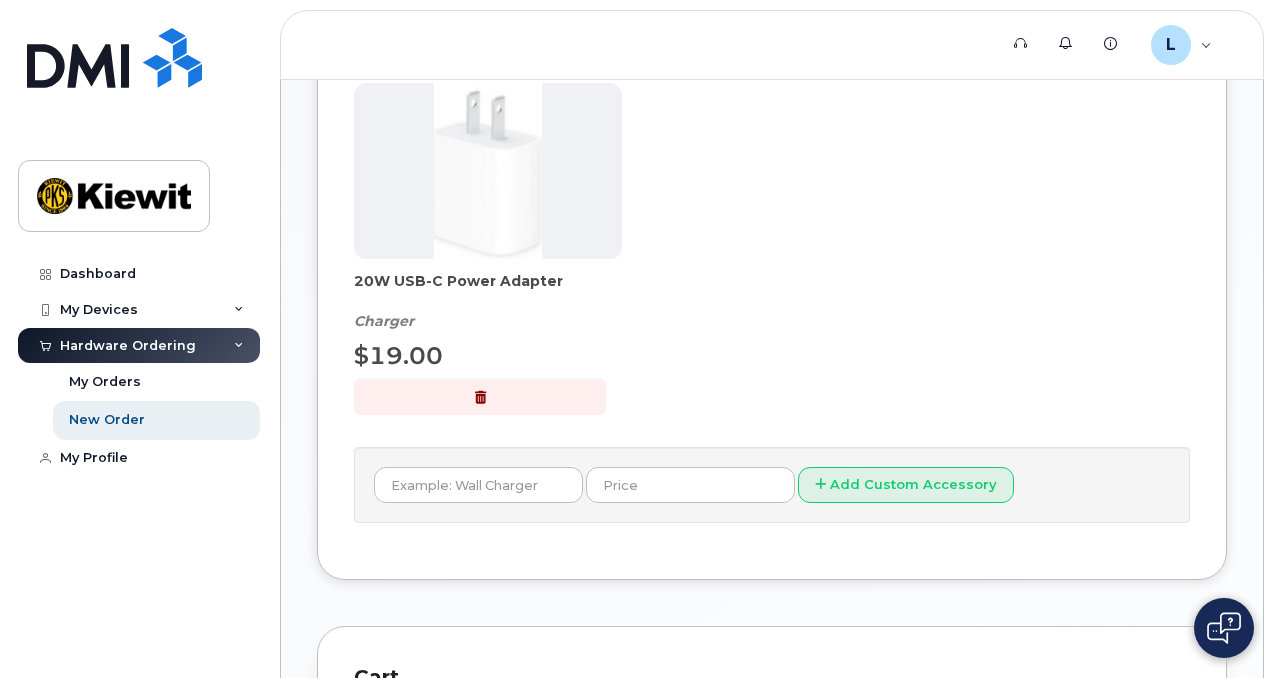 scroll, scrollTop: 756, scrollLeft: 0, axis: vertical 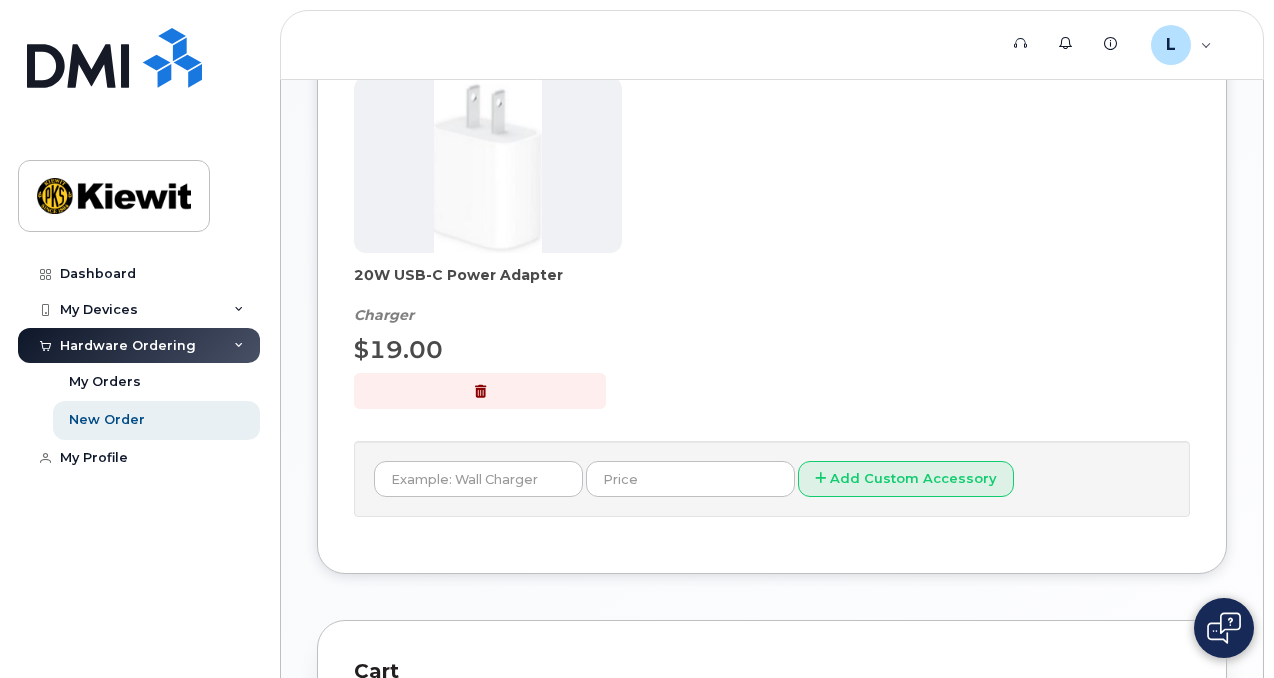 click on "Add to Cart" 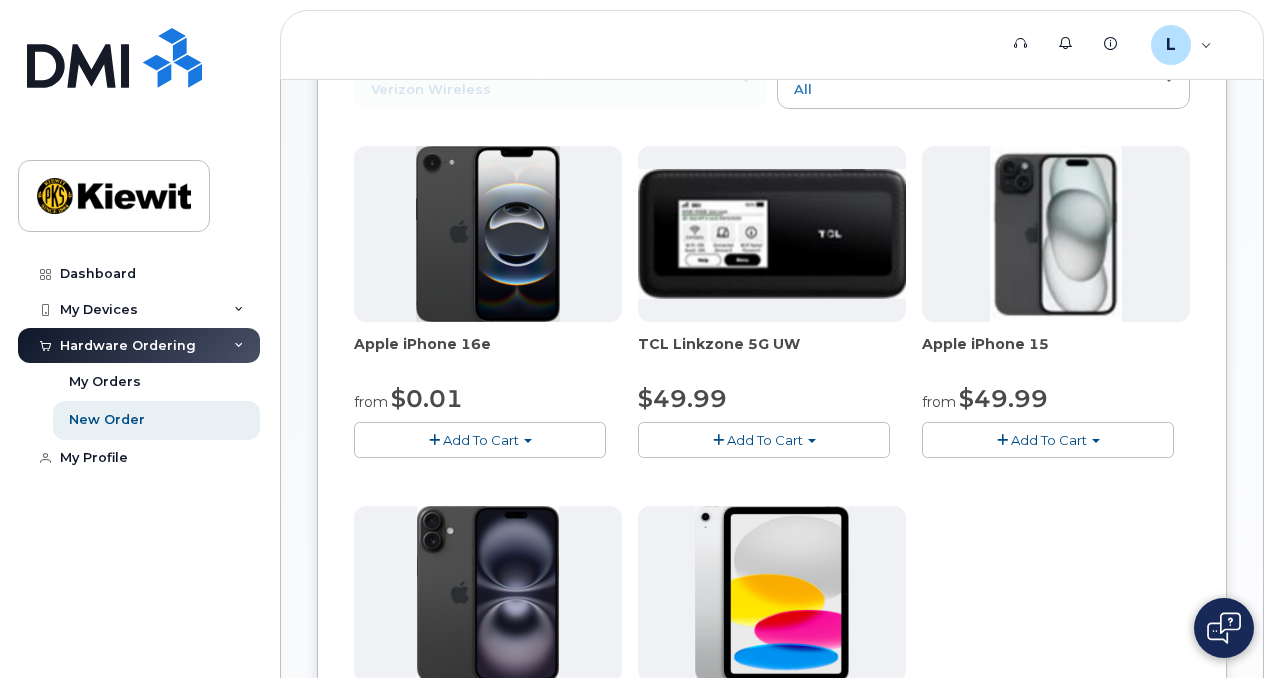 scroll, scrollTop: 246, scrollLeft: 0, axis: vertical 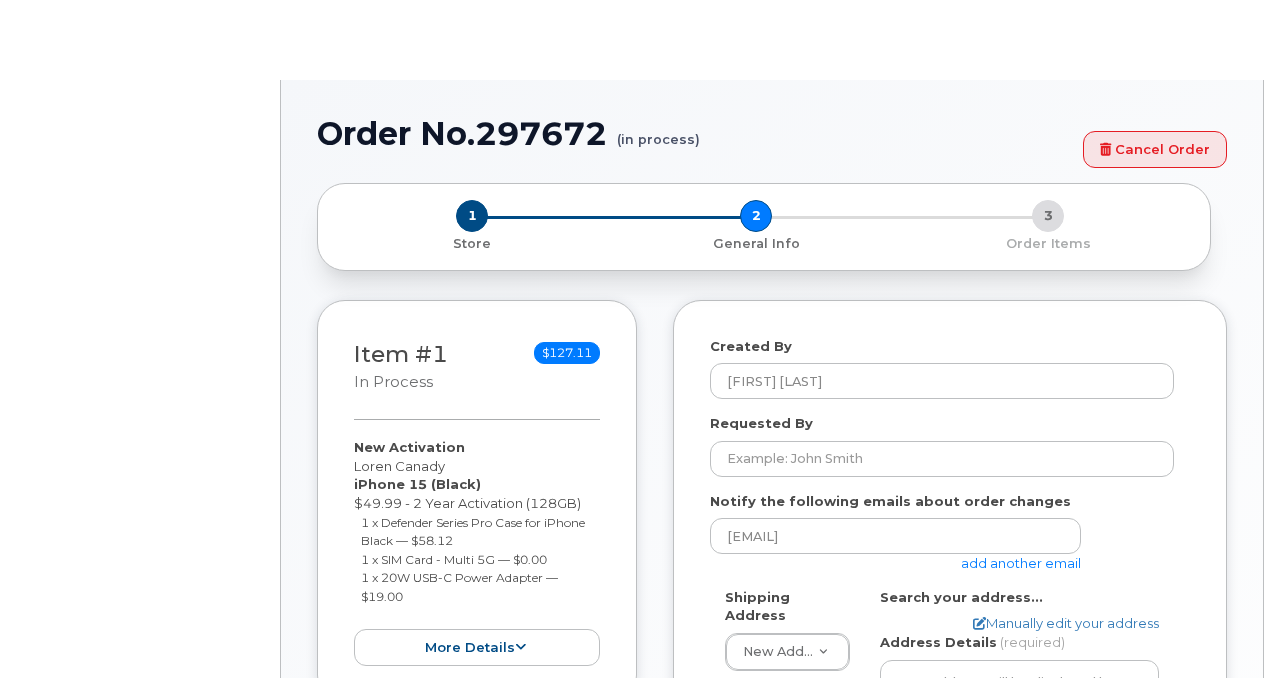 select 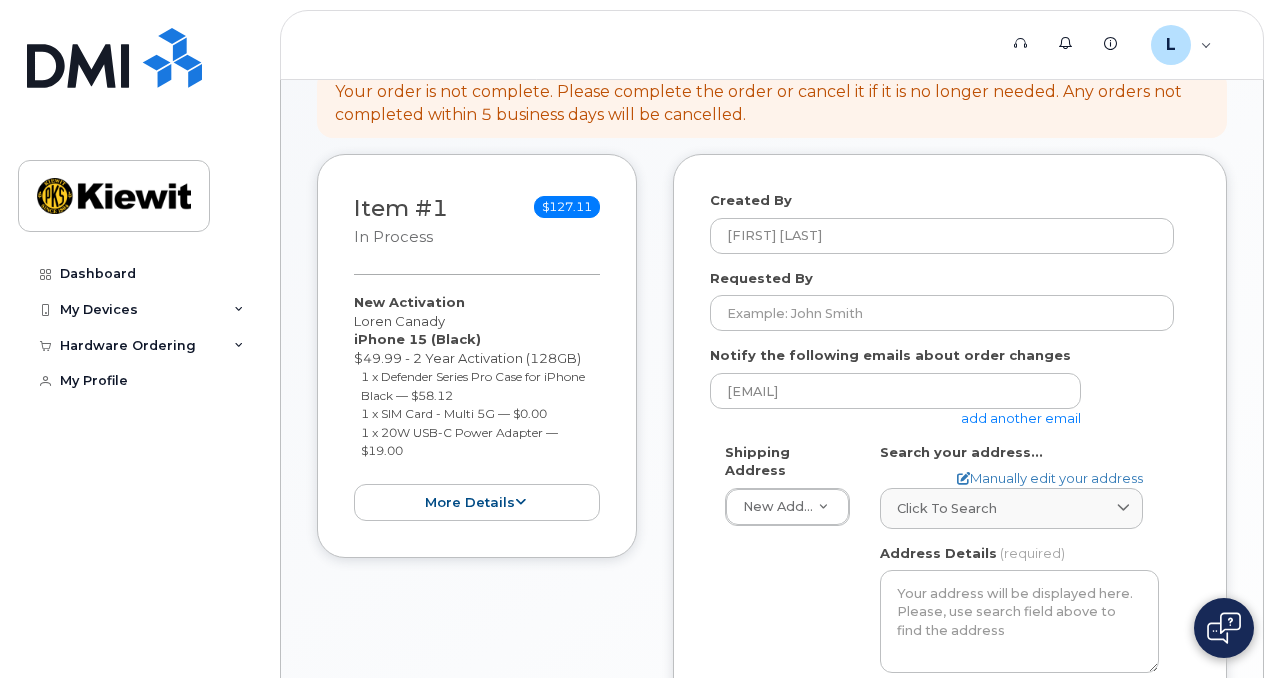 scroll, scrollTop: 233, scrollLeft: 0, axis: vertical 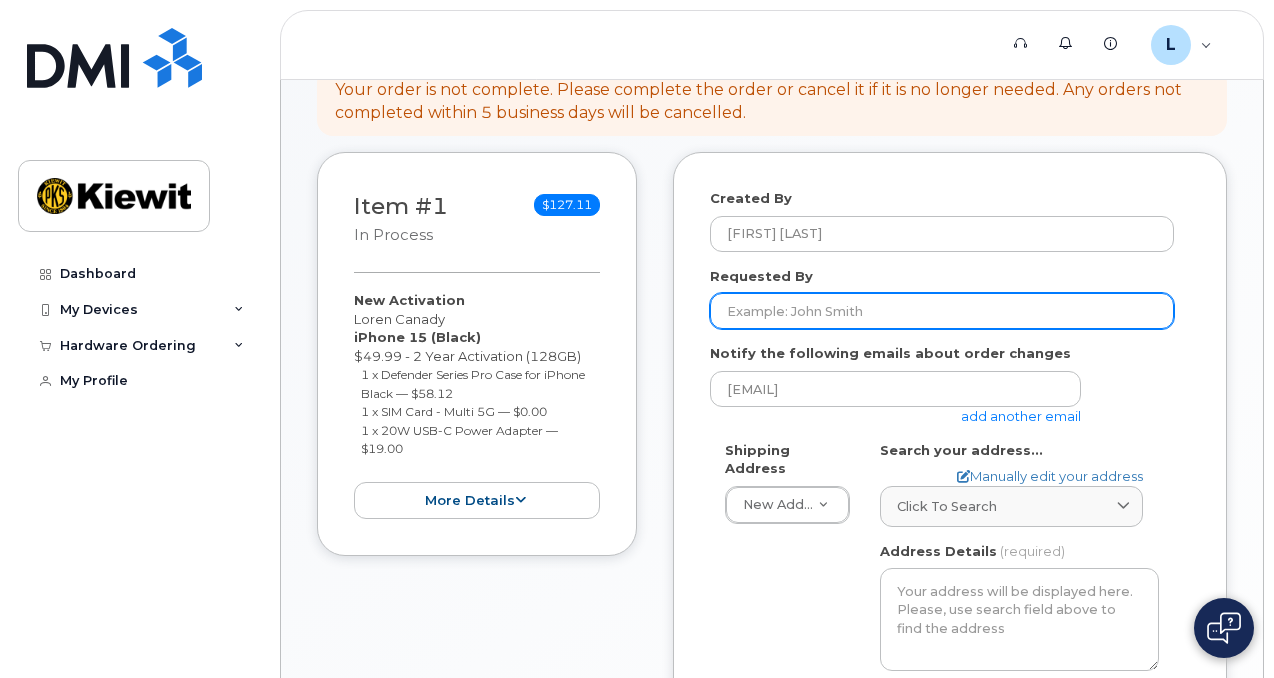 click on "Requested By" 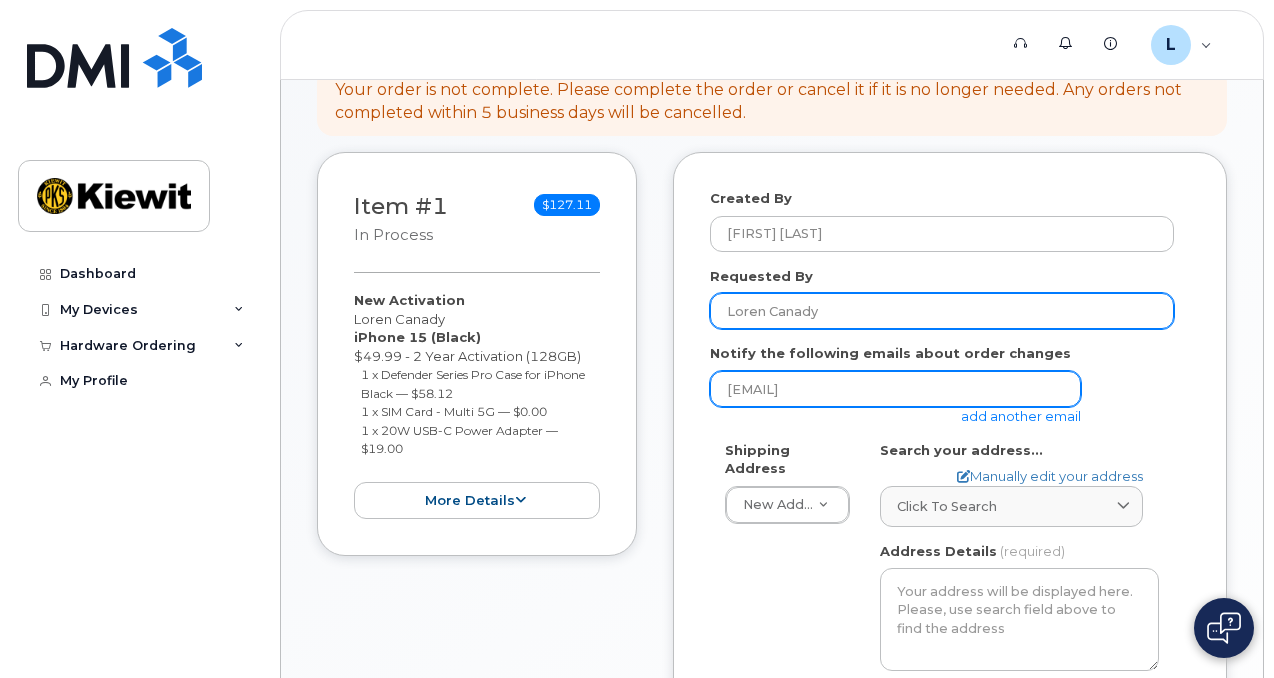 type on "[EMAIL]" 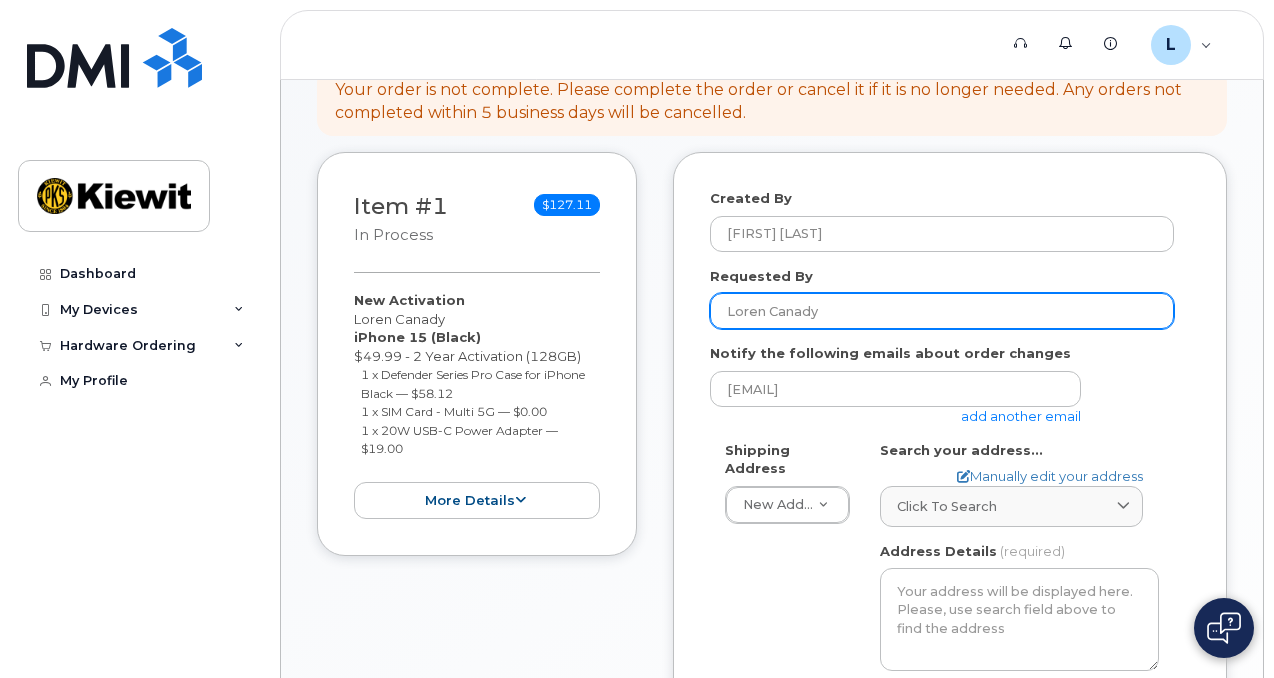 type 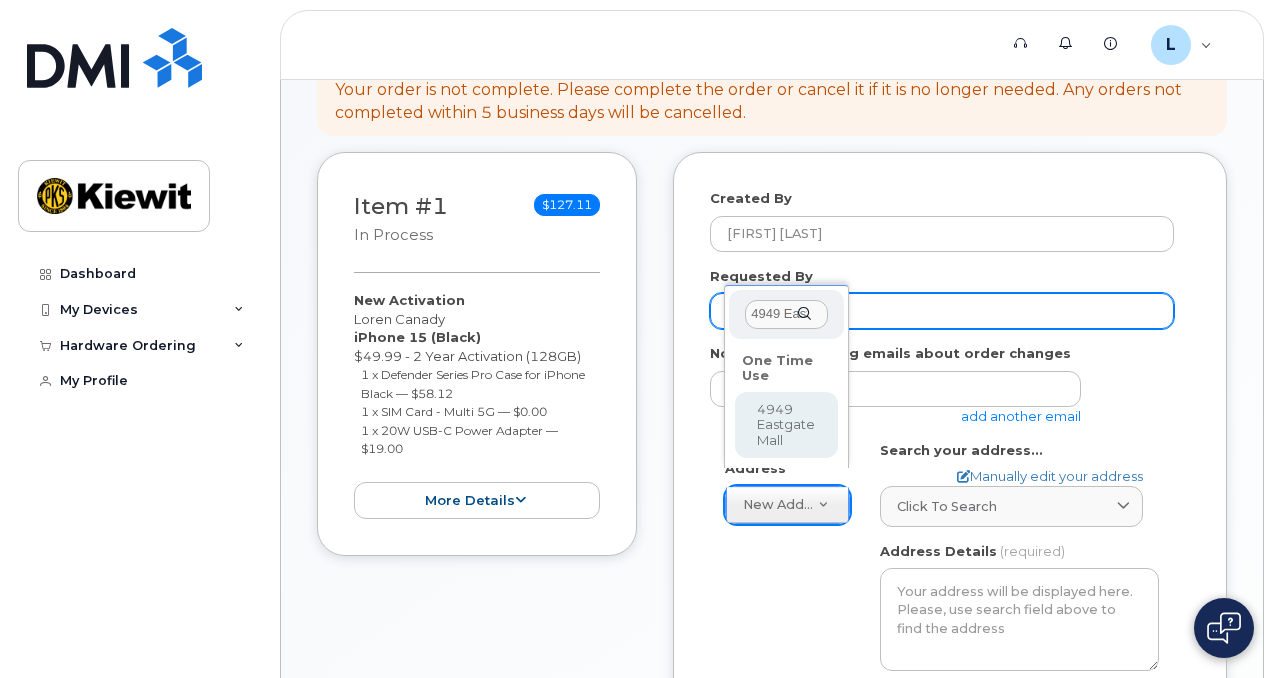 scroll, scrollTop: 0, scrollLeft: 56, axis: horizontal 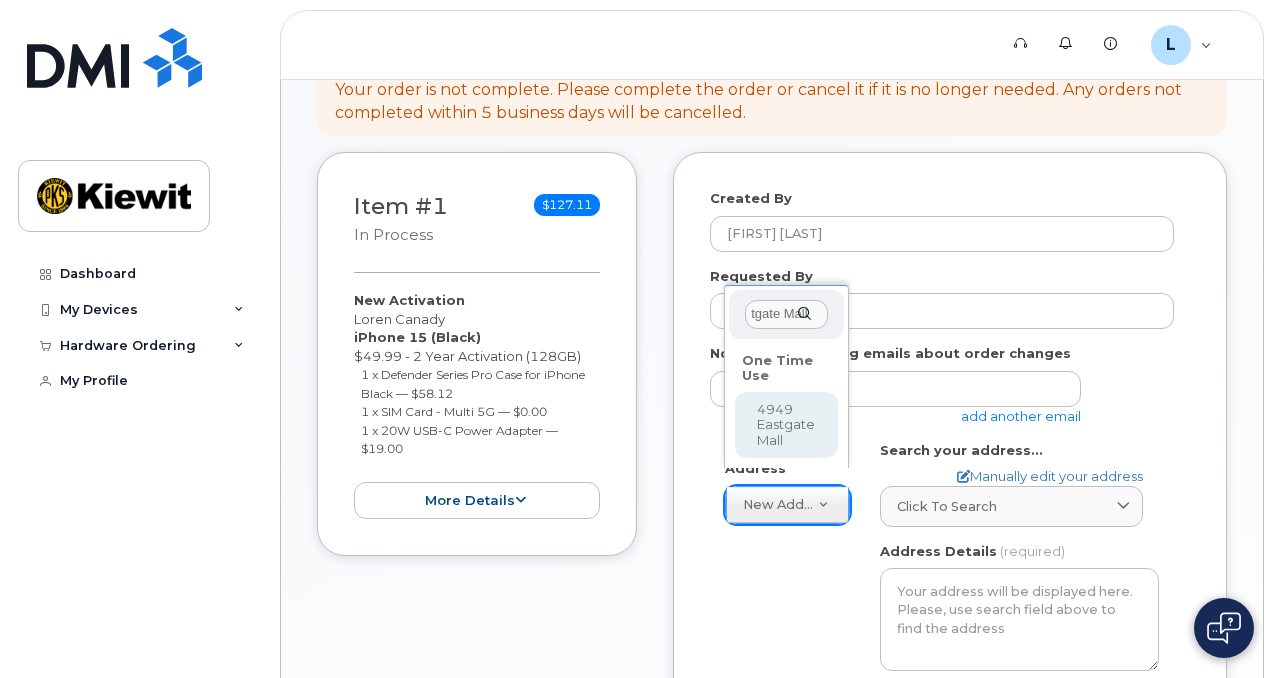 select on "4949 Eastgate Mall" 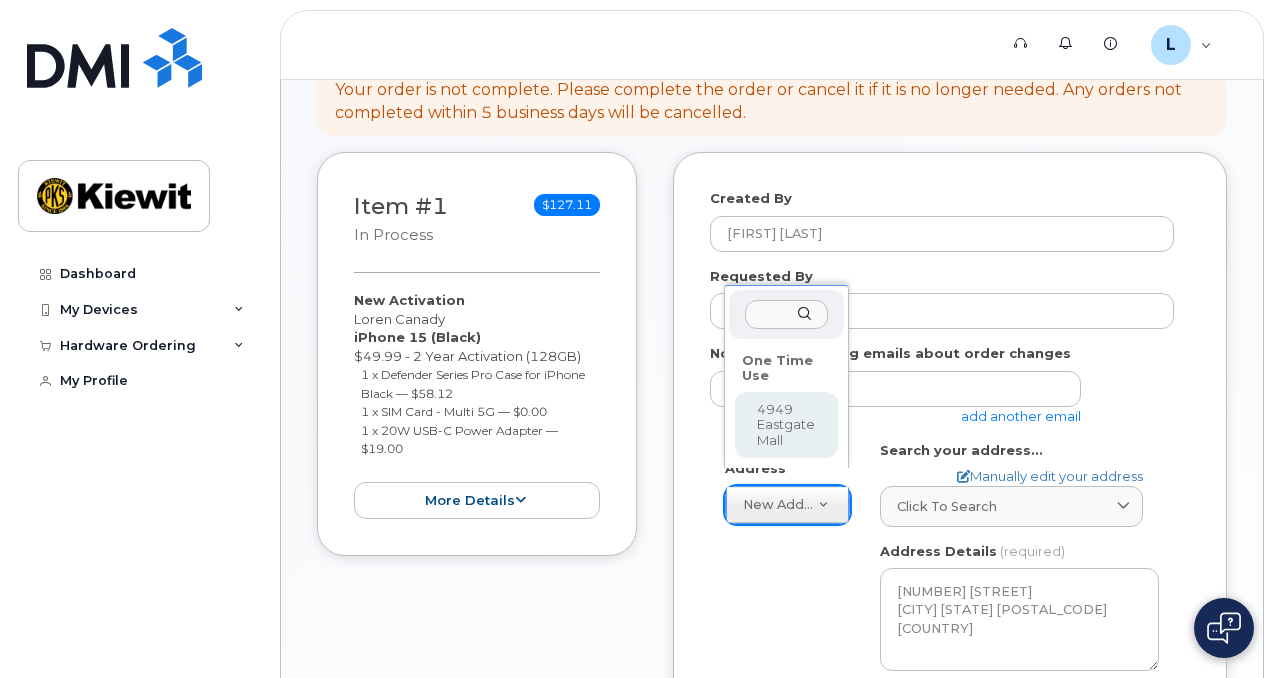 scroll, scrollTop: 0, scrollLeft: 0, axis: both 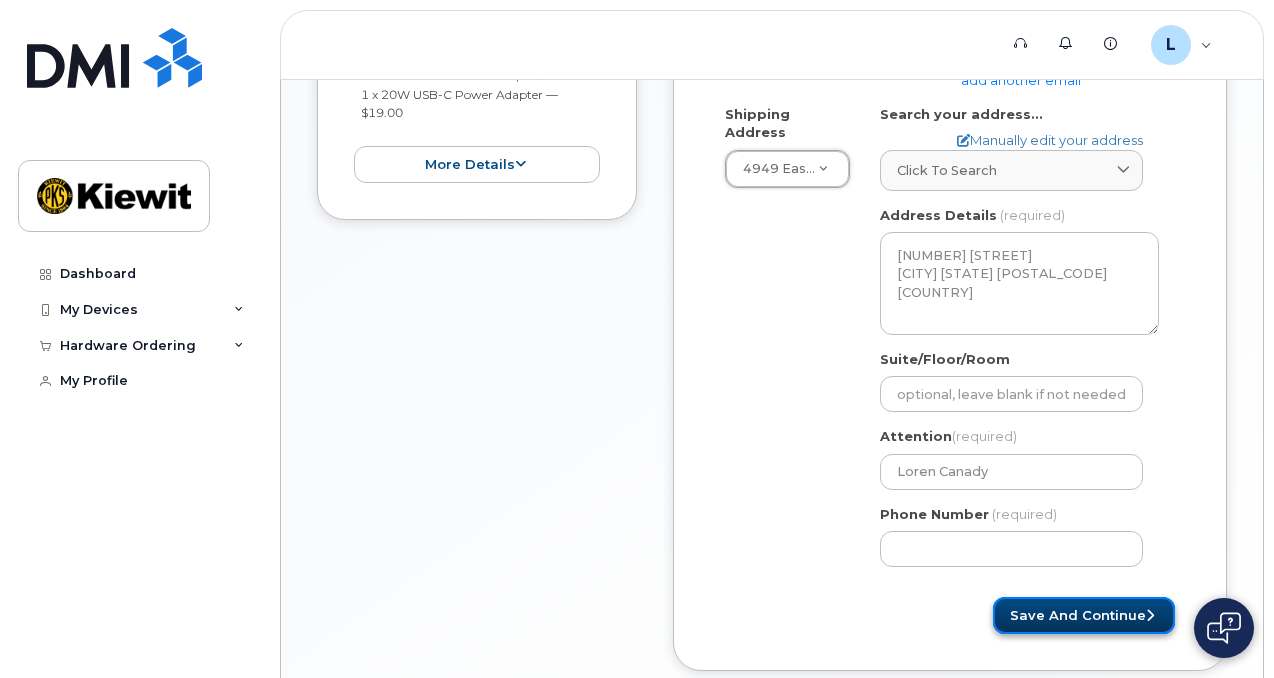 click on "Save and Continue" 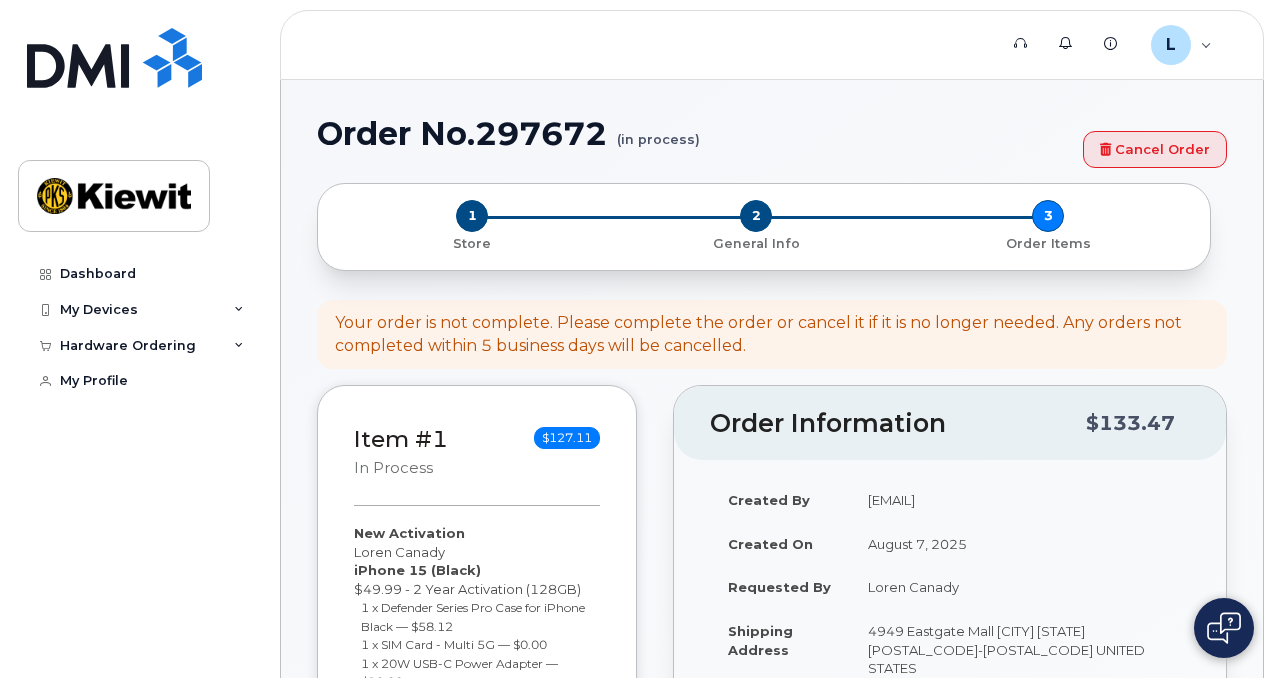 select 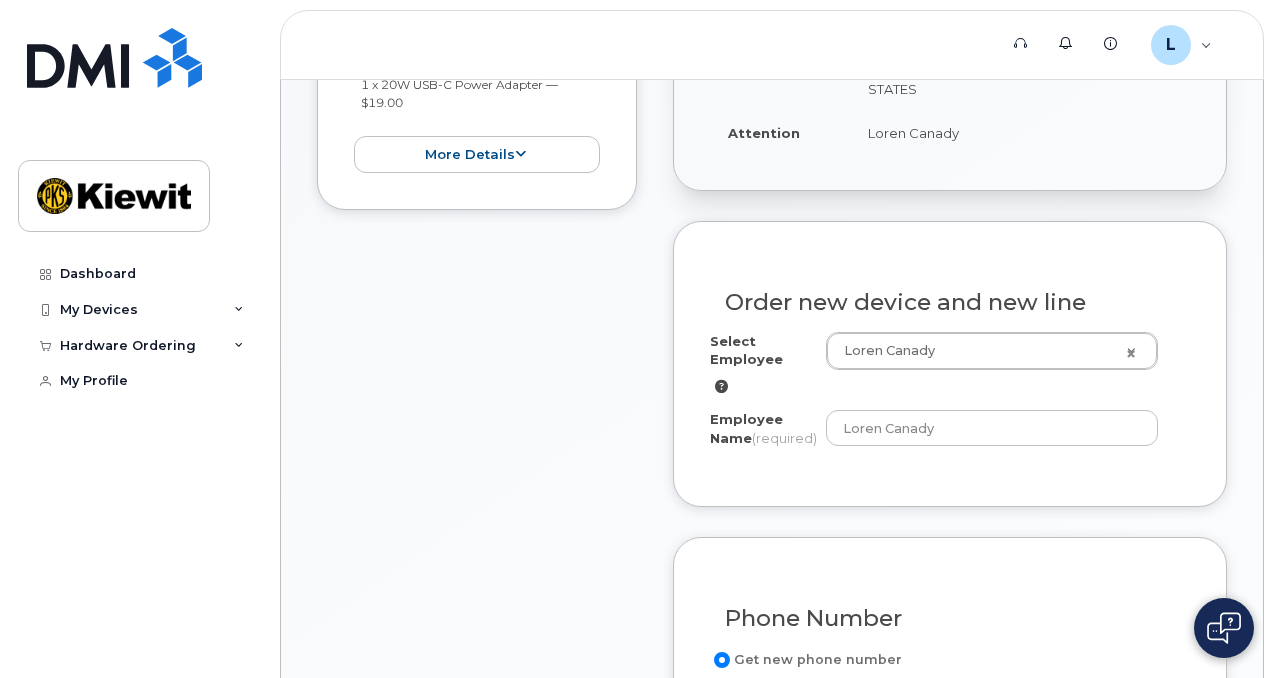scroll, scrollTop: 582, scrollLeft: 0, axis: vertical 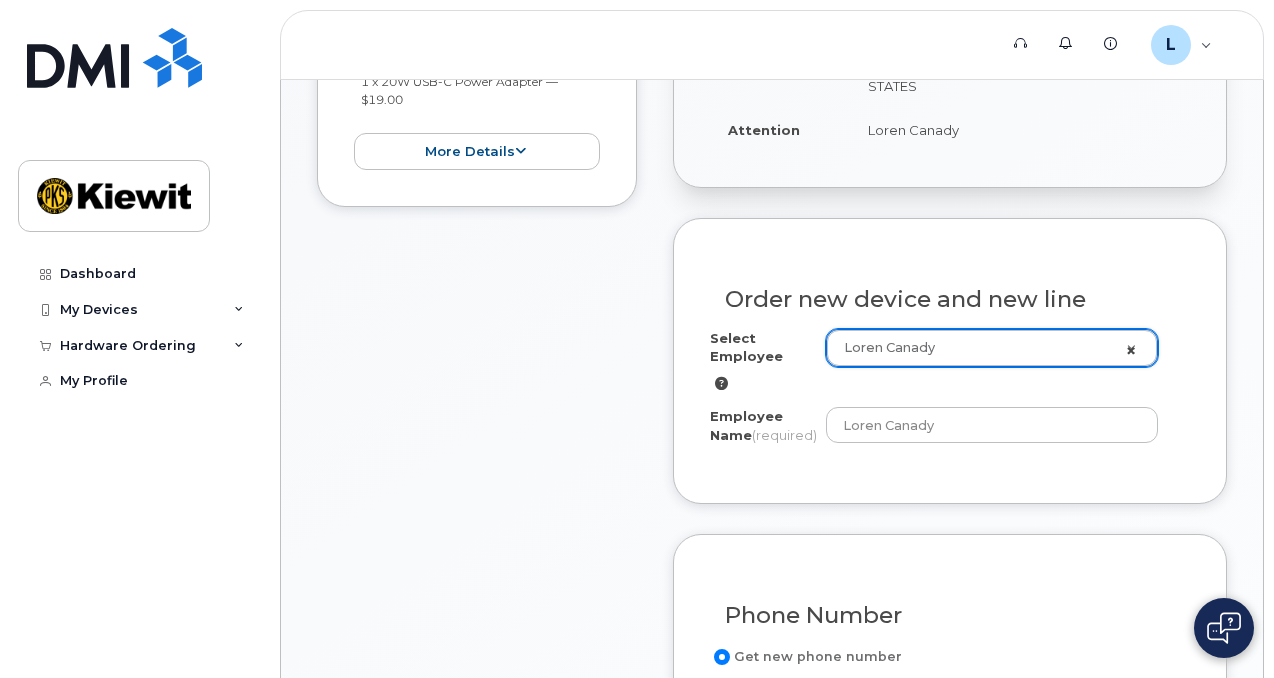 type 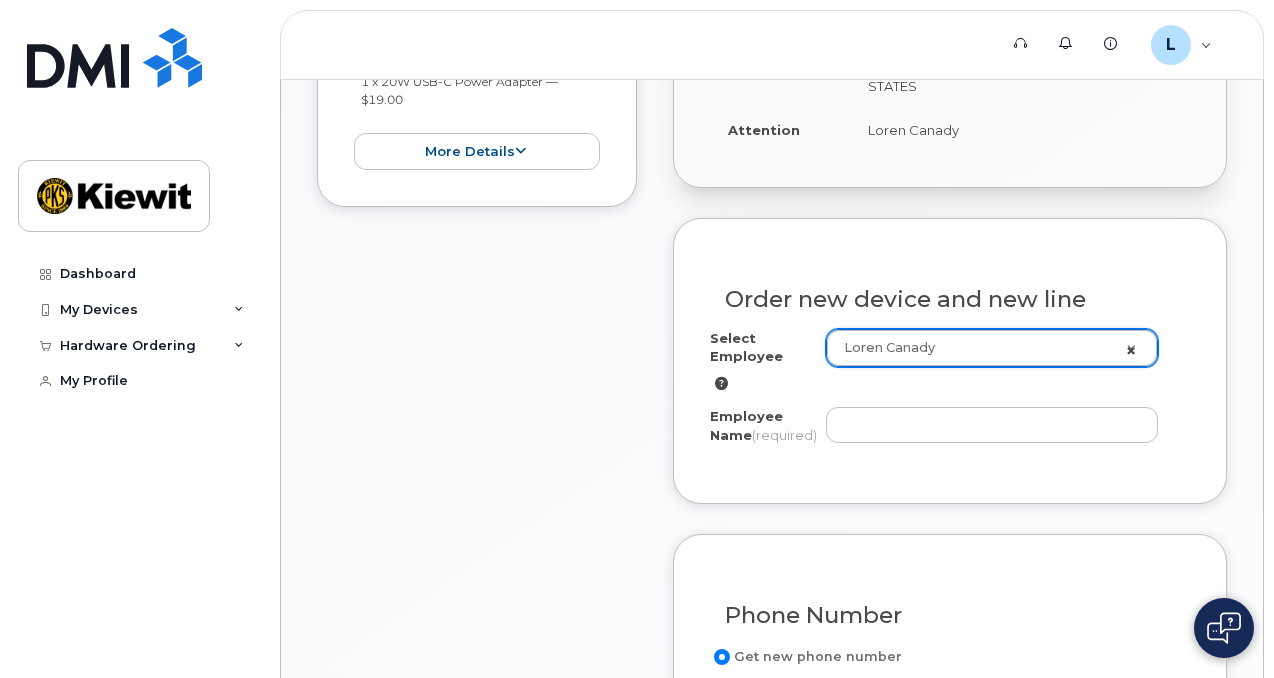 click on "Loren Canady" 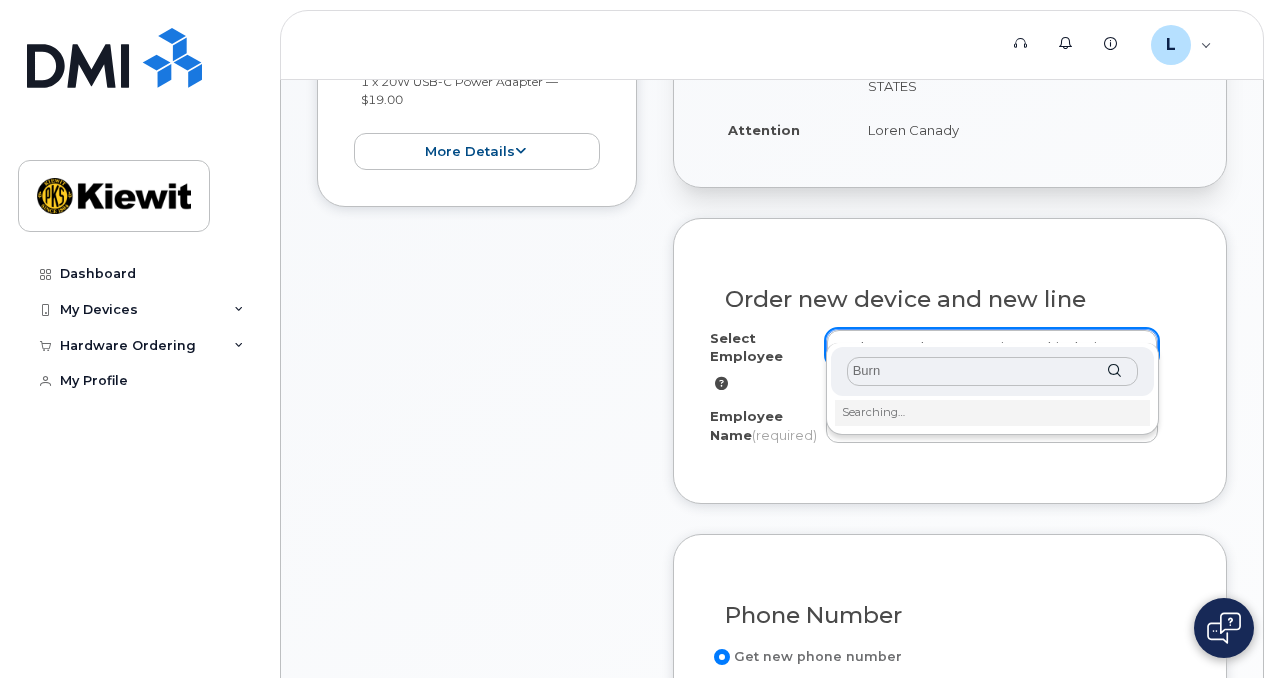 type on "Burns" 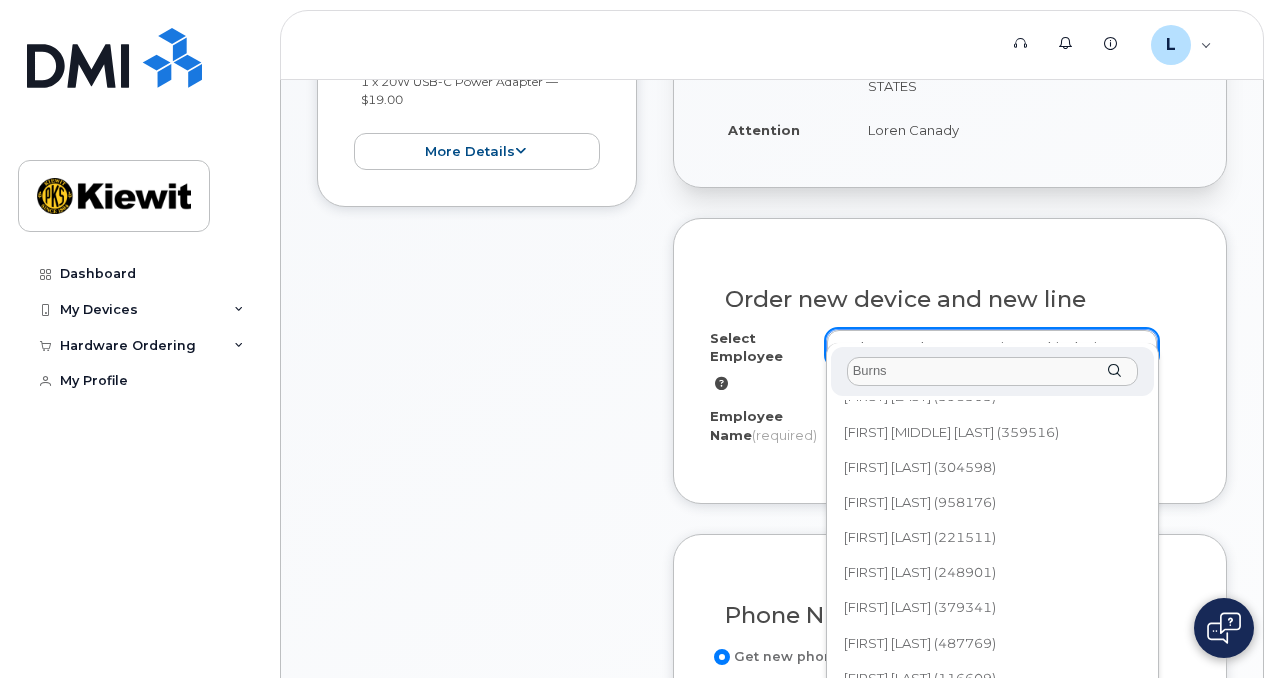 scroll, scrollTop: 3018, scrollLeft: 0, axis: vertical 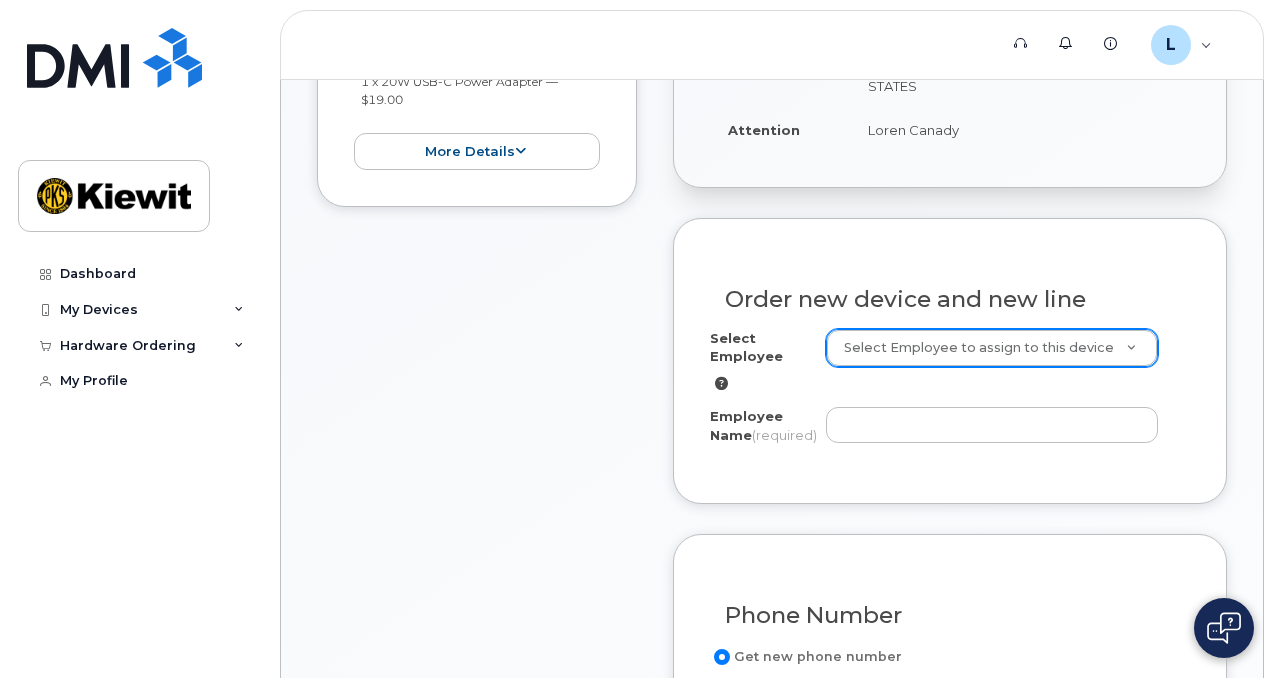 click on "Item #1
in process
$127.11
New Activation
[FIRST] [LAST]
iPhone 15
(Black)
$49.99 - 2 Year Activation (128GB)
1 x Defender Series Pro Case for iPhone  Black
—
$58.12
1 x SIM Card - Multi 5G
—
$0.00
1 x 20W USB-C Power Adapter
—
$19.00
more details
Request
New Activation
Employee
[FIRST] [LAST]
Email
[EMAIL]
Carrier Base
Verizon Wireless
Requested Device
iPhone 15
Term Details
2 Year Activation (128GB)
Requested Accessories
Defender Series Pro Case for iPhone  Black x 1
— $58.12
SIM Card - Multi 5G x 1
— $0.00
20W USB-C Power Adapter x 1
— $19.00
Accounting Codes
…
Estimated Device Cost
$49.99
Estimated Shipping Charge
$0.00
Estimated Total
(Device & Accessories)
$127.11
Shipping Address
collapse" 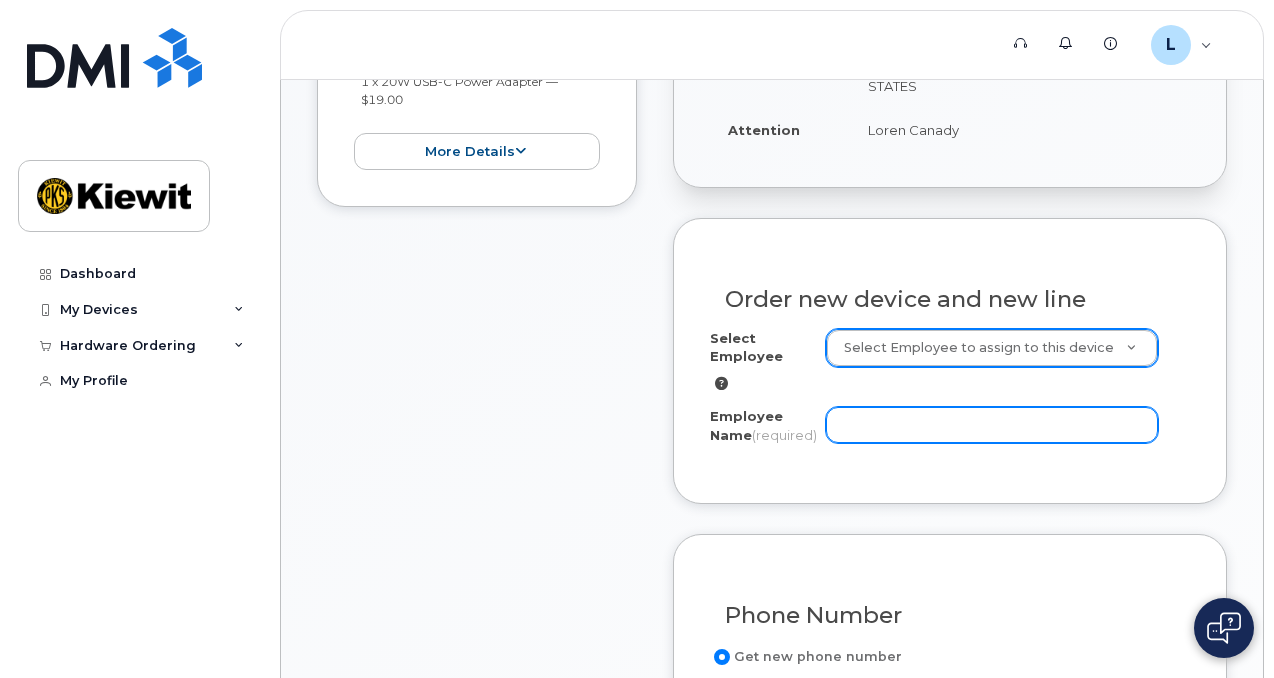 click on "Employee Name
(required)" 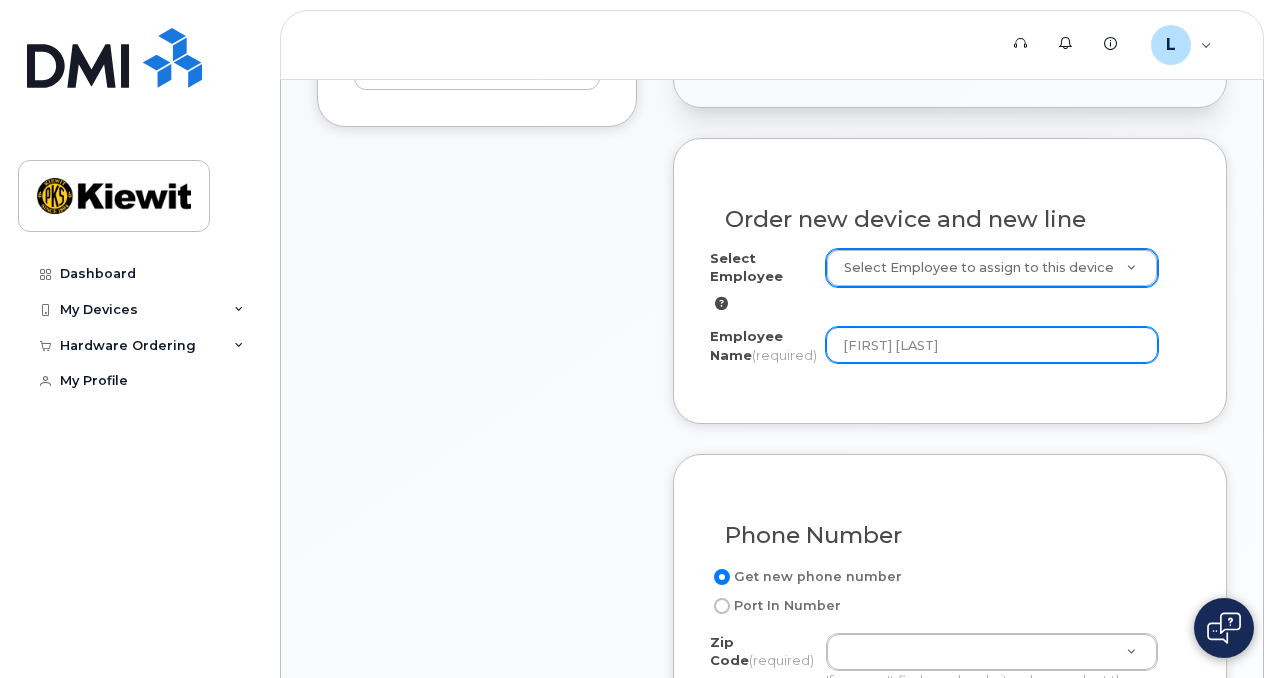 scroll, scrollTop: 664, scrollLeft: 0, axis: vertical 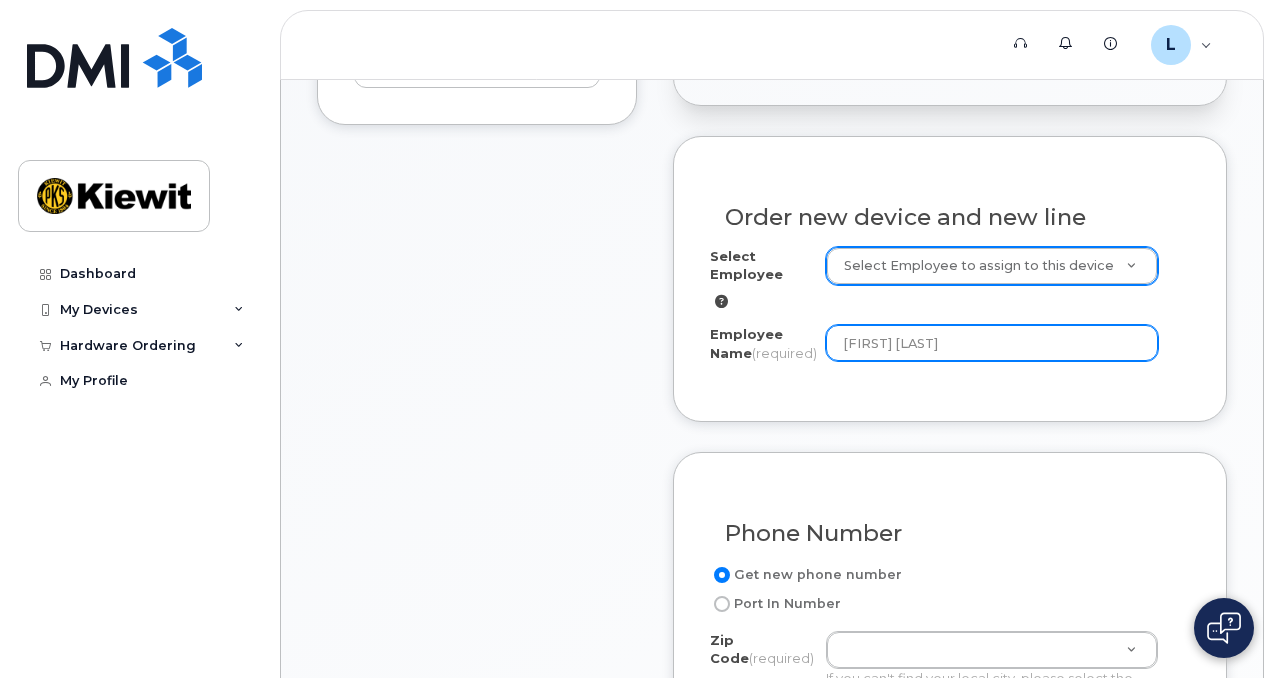 type on "[FIRST] [LAST]" 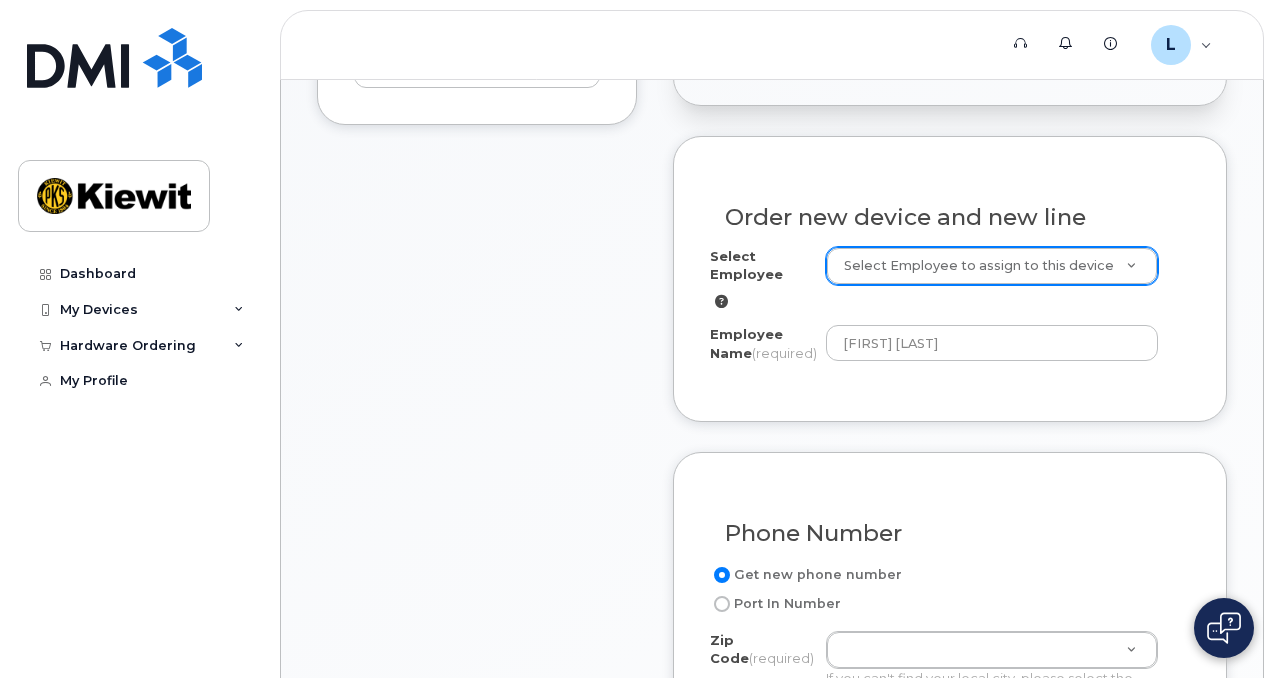click on "Item #1
in process
$127.11
New Activation
[FIRST] [LAST]
iPhone 15
(Black)
$49.99 - 2 Year Activation (128GB)
1 x Defender Series Pro Case for iPhone  Black
—
$58.12
1 x SIM Card - Multi 5G
—
$0.00
1 x 20W USB-C Power Adapter
—
$19.00
more details
Request
New Activation
Employee
[FIRST] [LAST]
Email
[EMAIL]
Carrier Base
Verizon Wireless
Requested Device
iPhone 15
Term Details
2 Year Activation (128GB)
Requested Accessories
Defender Series Pro Case for iPhone  Black x 1
— $58.12
SIM Card - Multi 5G x 1
— $0.00
20W USB-C Power Adapter x 1
— $19.00
Accounting Codes
…
Estimated Device Cost
$49.99
Estimated Shipping Charge
$0.00
Estimated Total
(Device & Accessories)
$127.11
Shipping Address
collapse" 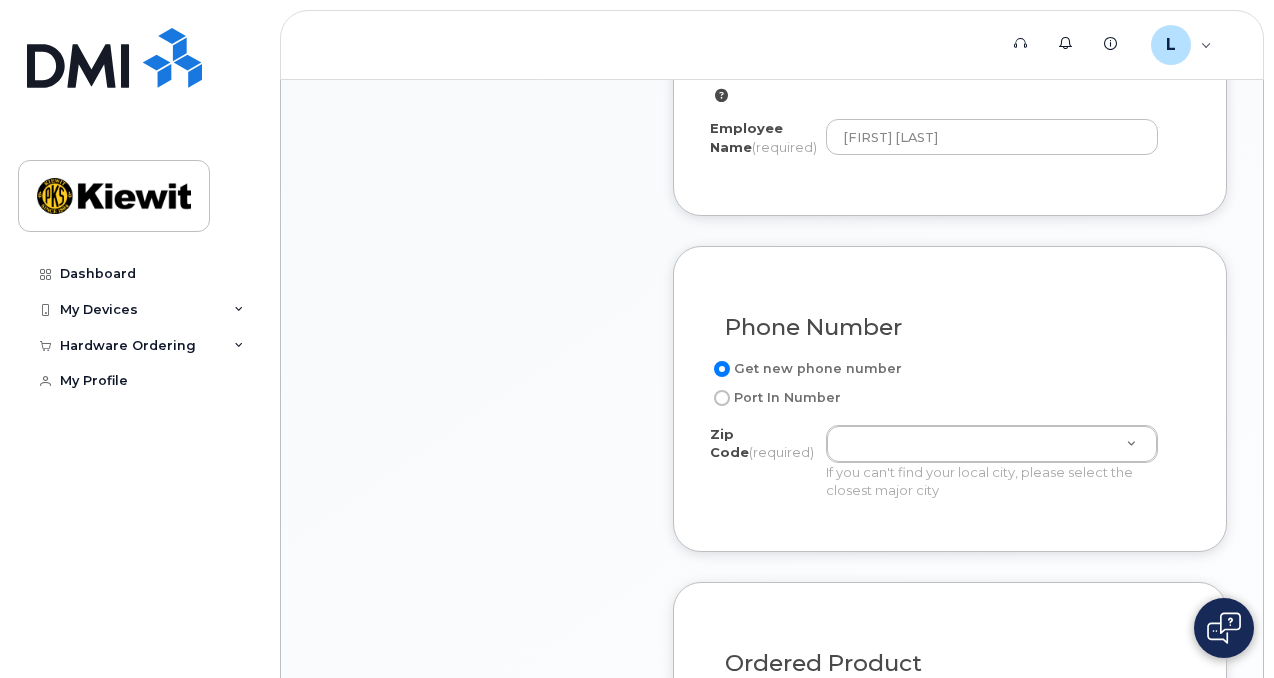 scroll, scrollTop: 880, scrollLeft: 0, axis: vertical 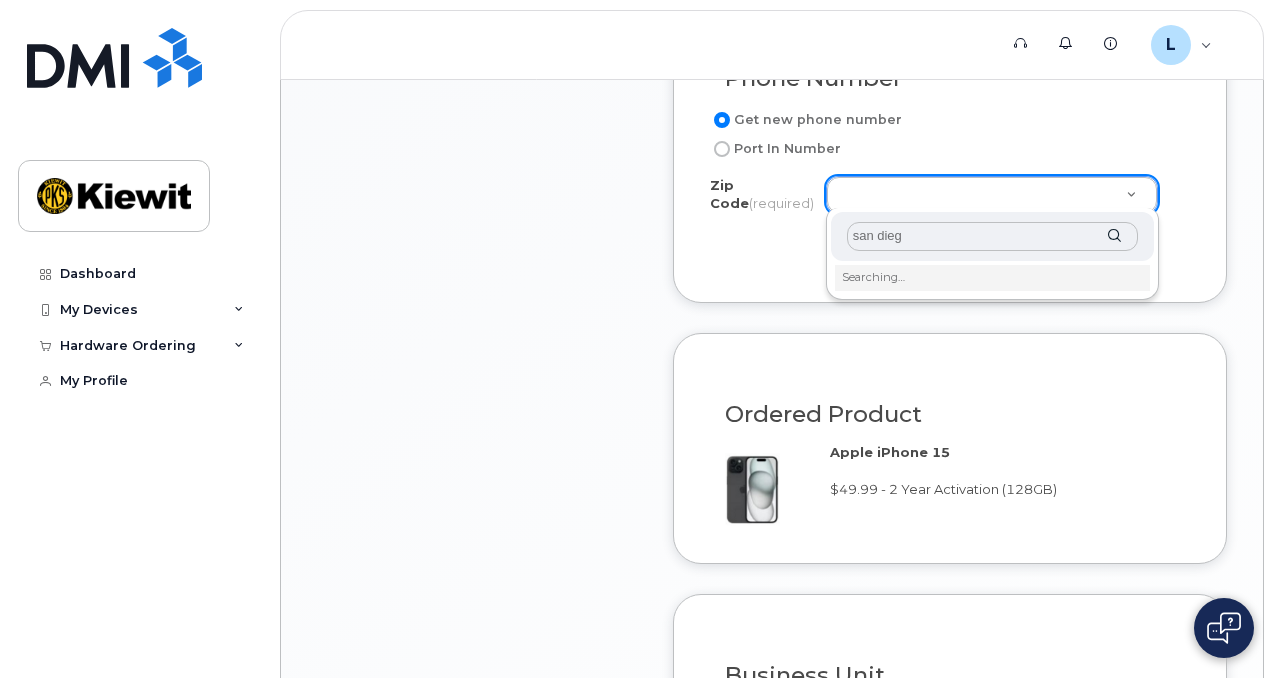 type on "[CITY]" 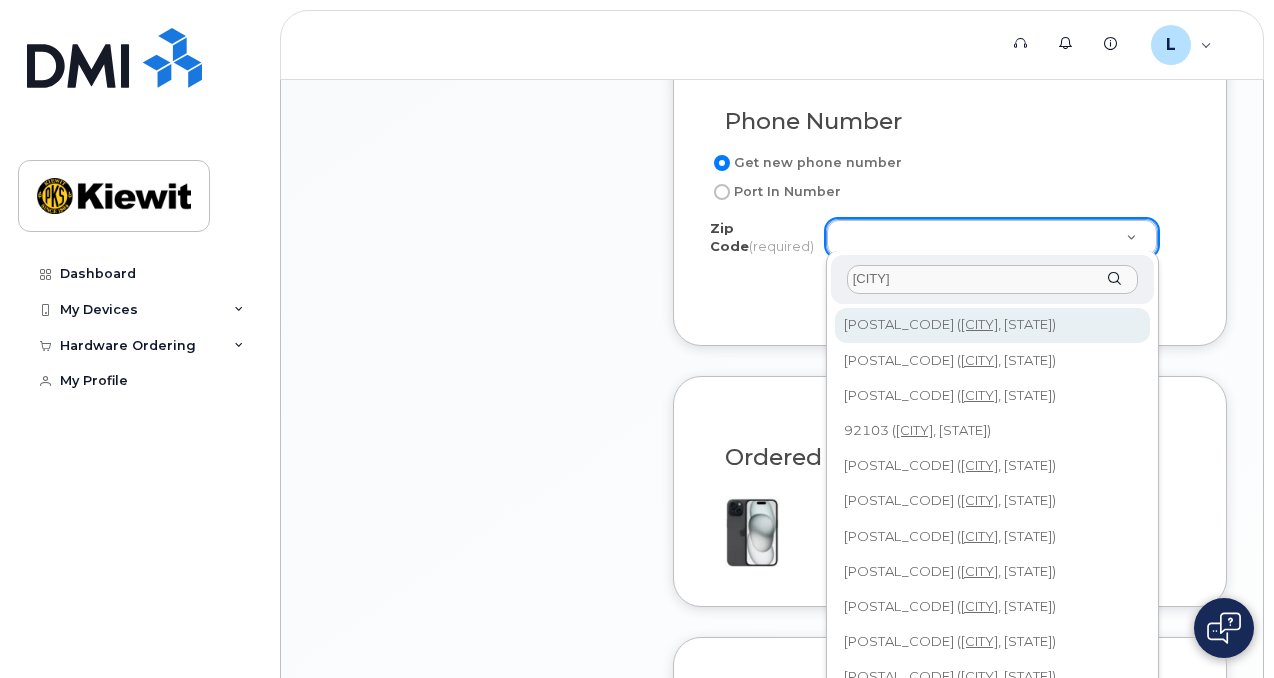 scroll, scrollTop: 1082, scrollLeft: 0, axis: vertical 